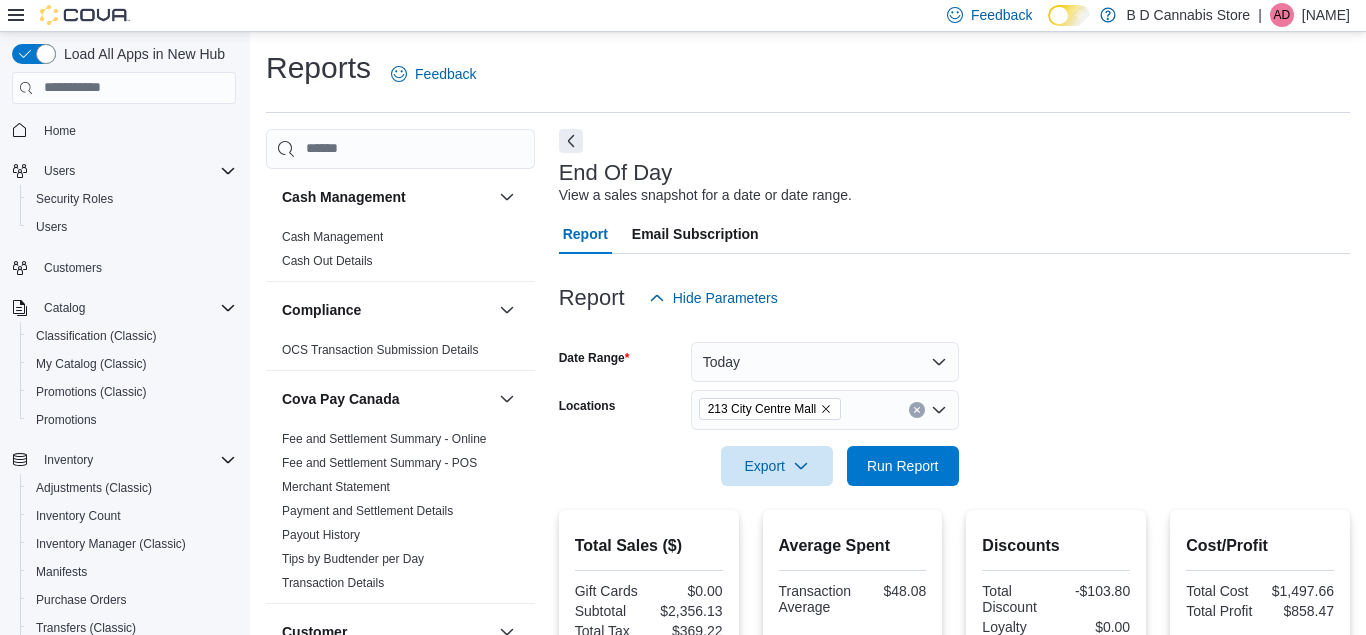 scroll, scrollTop: 434, scrollLeft: 0, axis: vertical 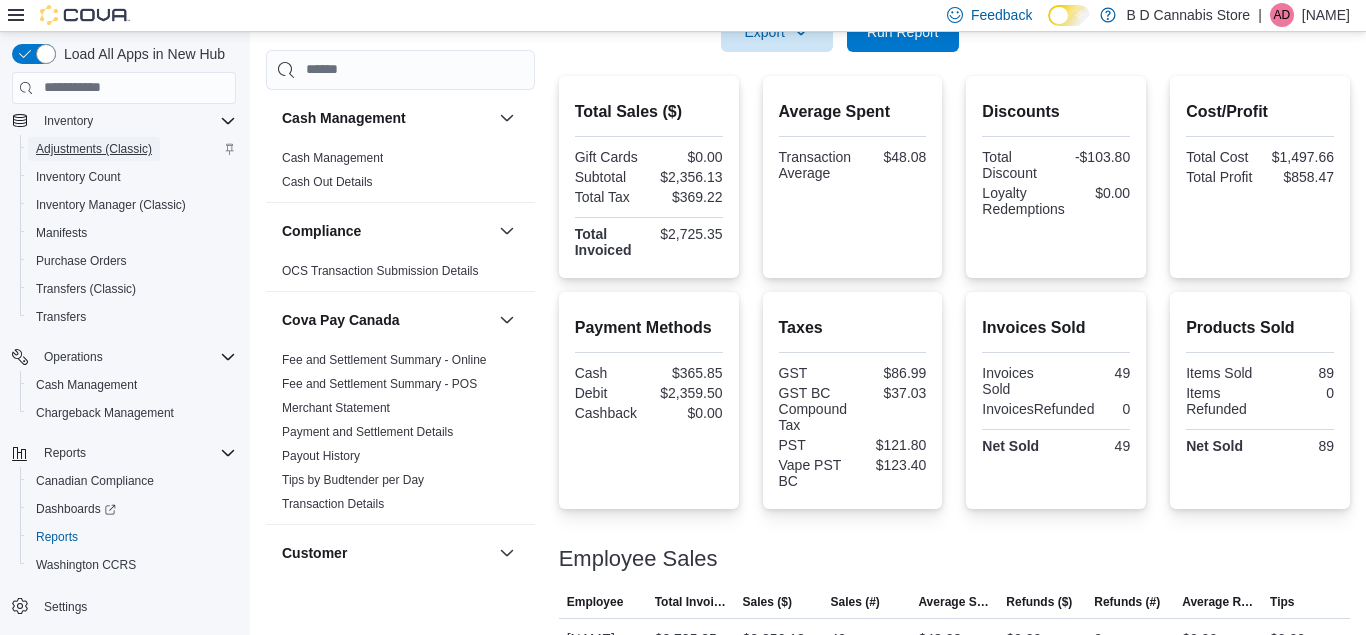 click on "Adjustments (Classic)" at bounding box center [94, 149] 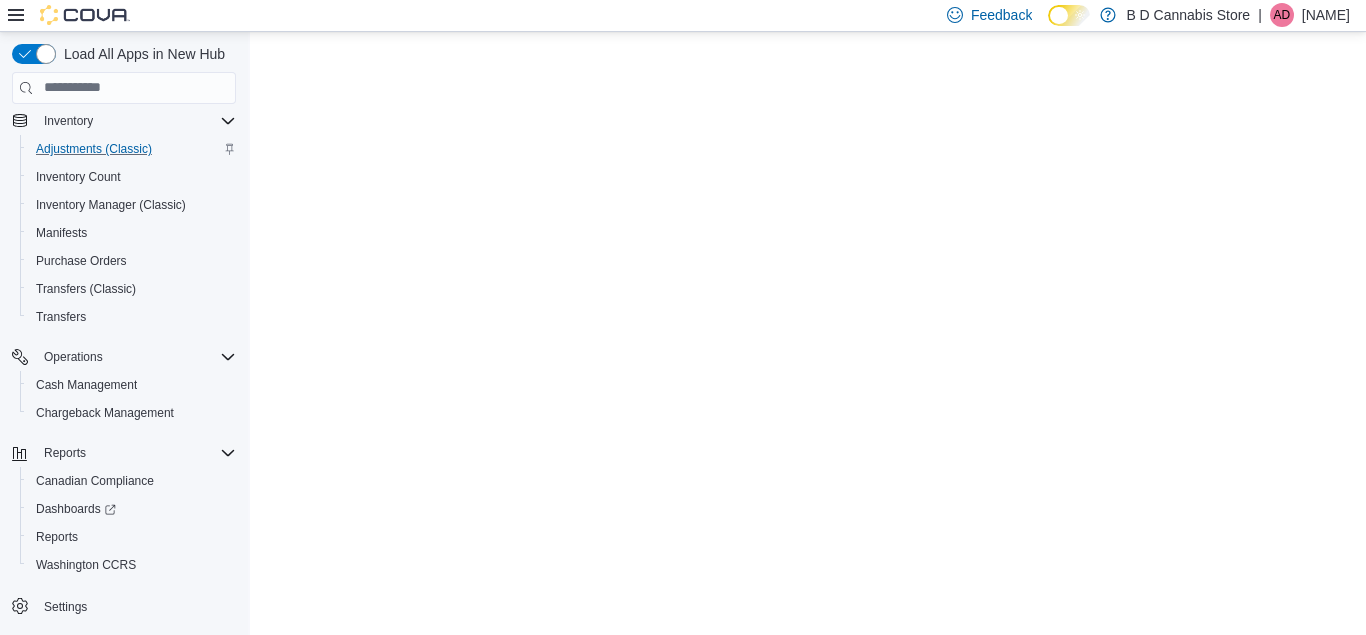 scroll, scrollTop: 0, scrollLeft: 0, axis: both 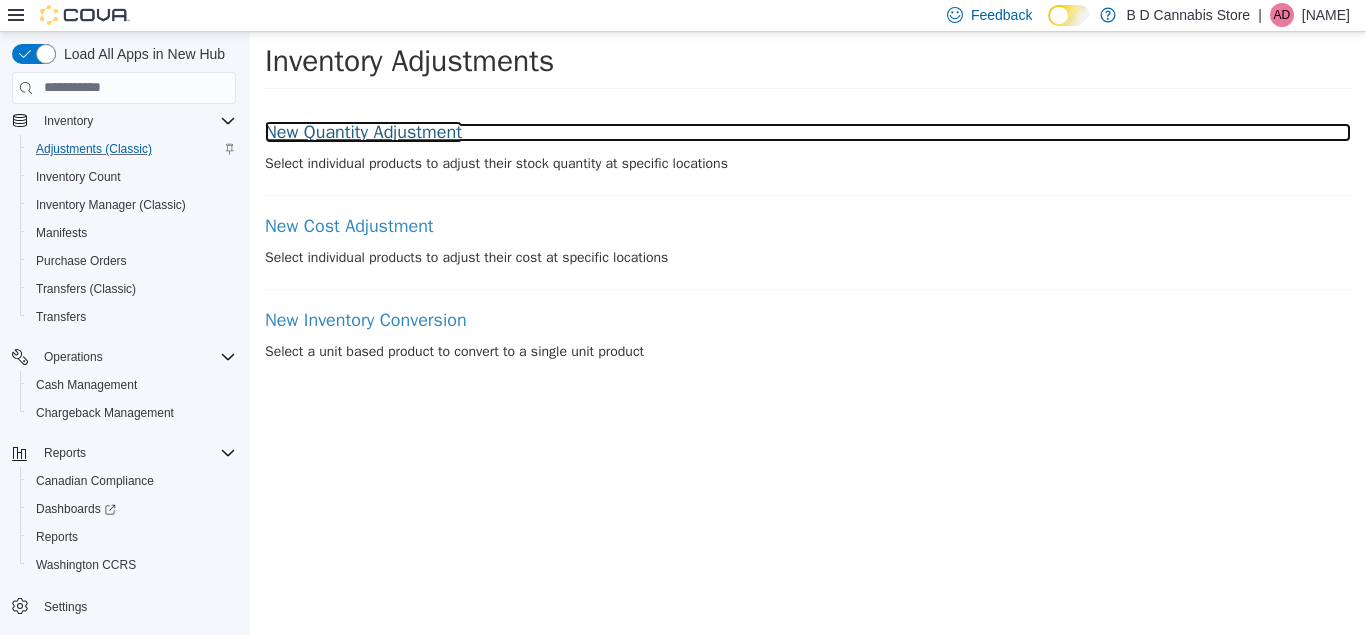 click on "New Quantity Adjustment" at bounding box center [808, 132] 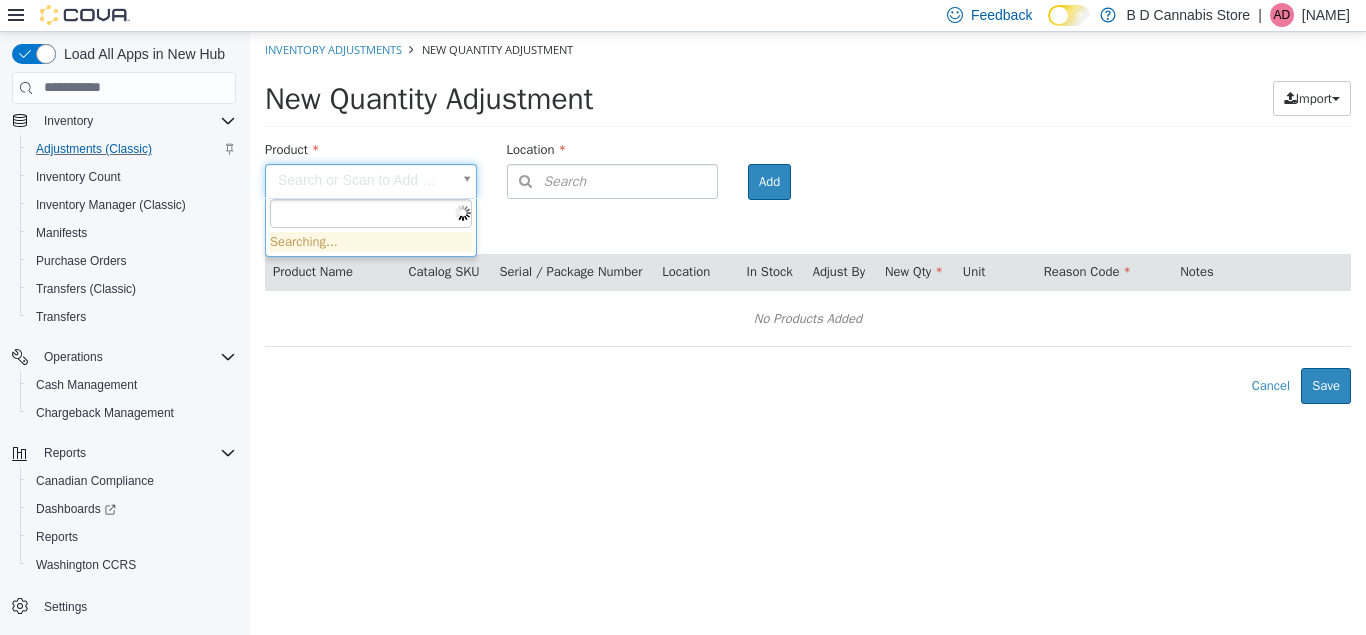 click on "×
Inventory Adjustments
New Quantity Adjustment
New Quantity Adjustment
Import  Inventory Export (.CSV) Package List (.TXT)
Product     Search or Scan to Add Product     Location Search Type 3 or more characters or browse       B D Cannabis Store     (3)         102-4746 Lakelse Ave.             [CITY] City Centre Mall             522 Admirals Road         Room   Add Products  ( 0 ) Product Name Catalog SKU Serial / Package Number Location In Stock Adjust By New Qty Unit Reason Code Notes No Products Added Error saving adjustment please resolve the errors above. Cancel Save
Searching..." at bounding box center (808, 217) 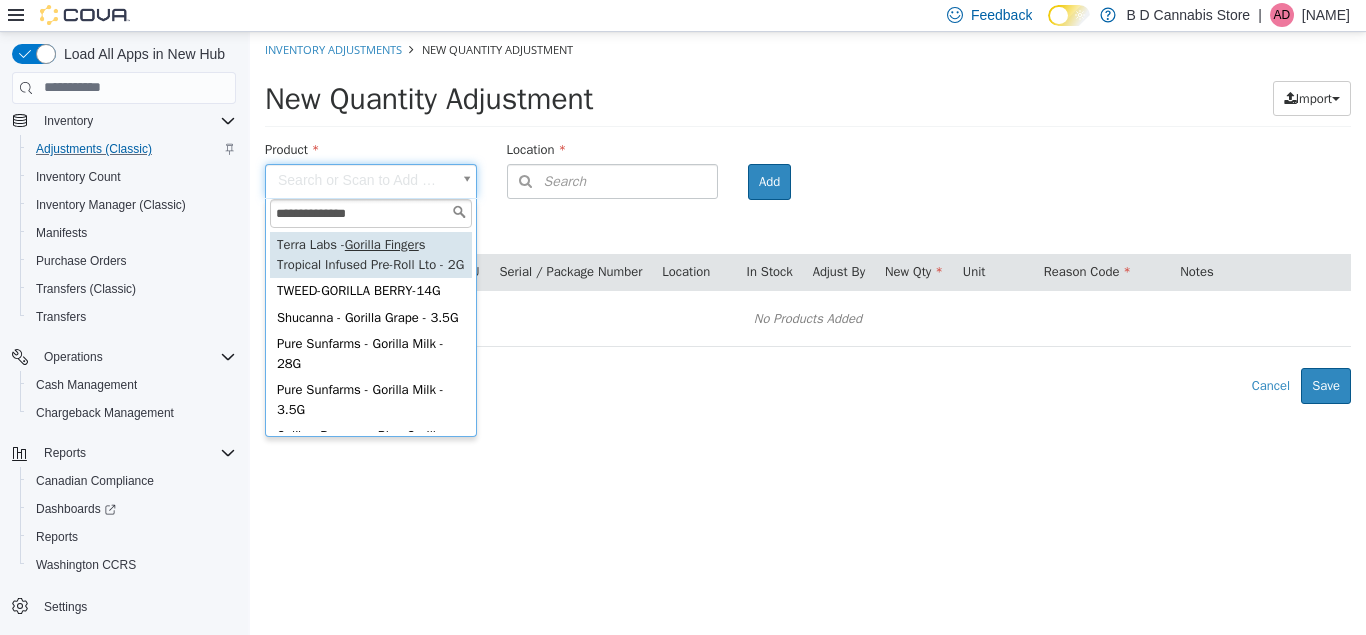 type on "**********" 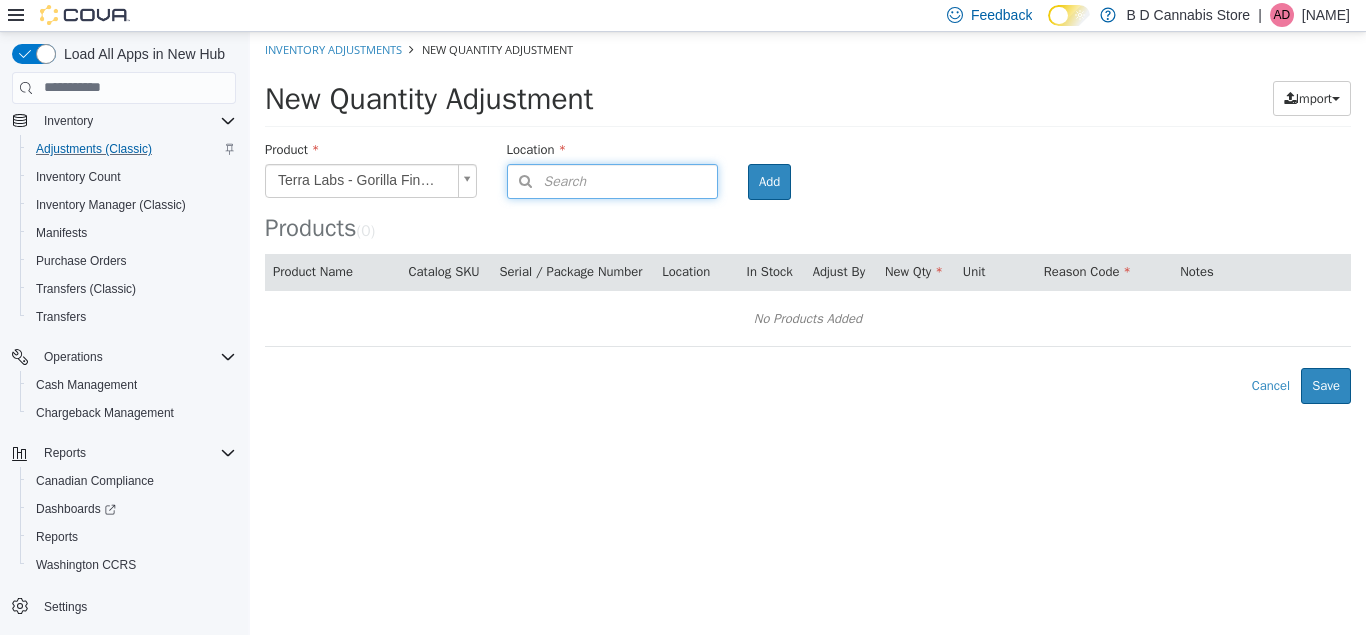 click on "Search" at bounding box center (613, 180) 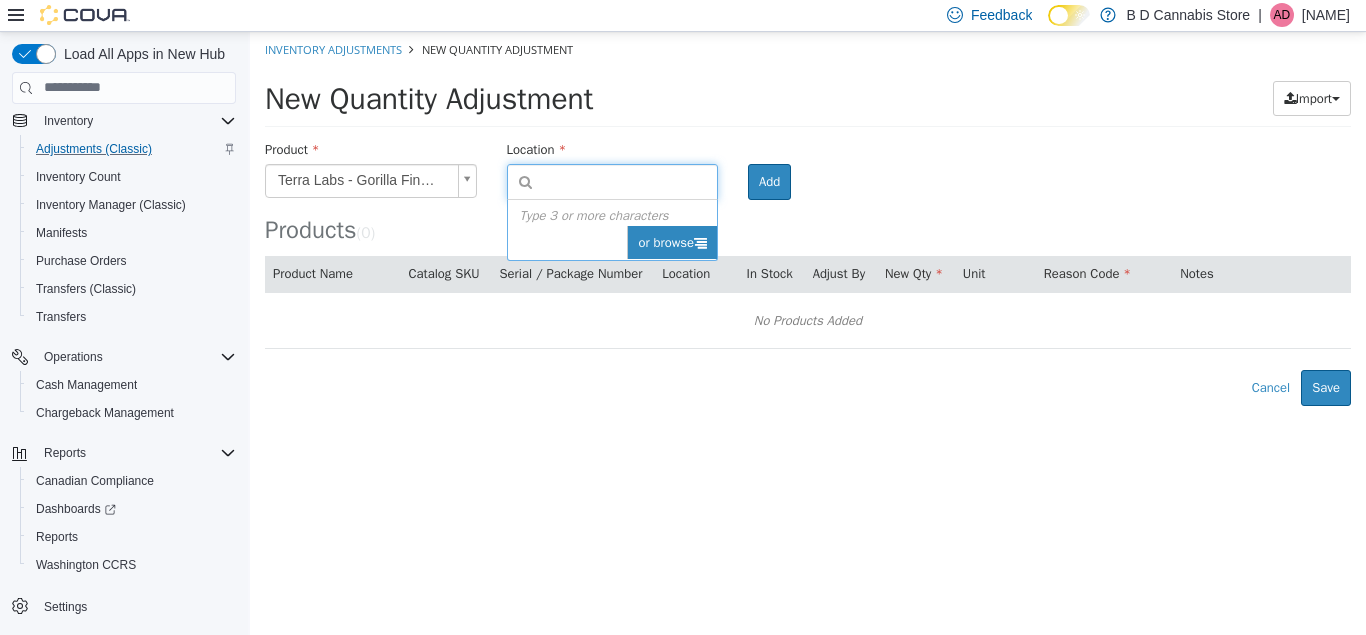 click on "or browse" at bounding box center [672, 242] 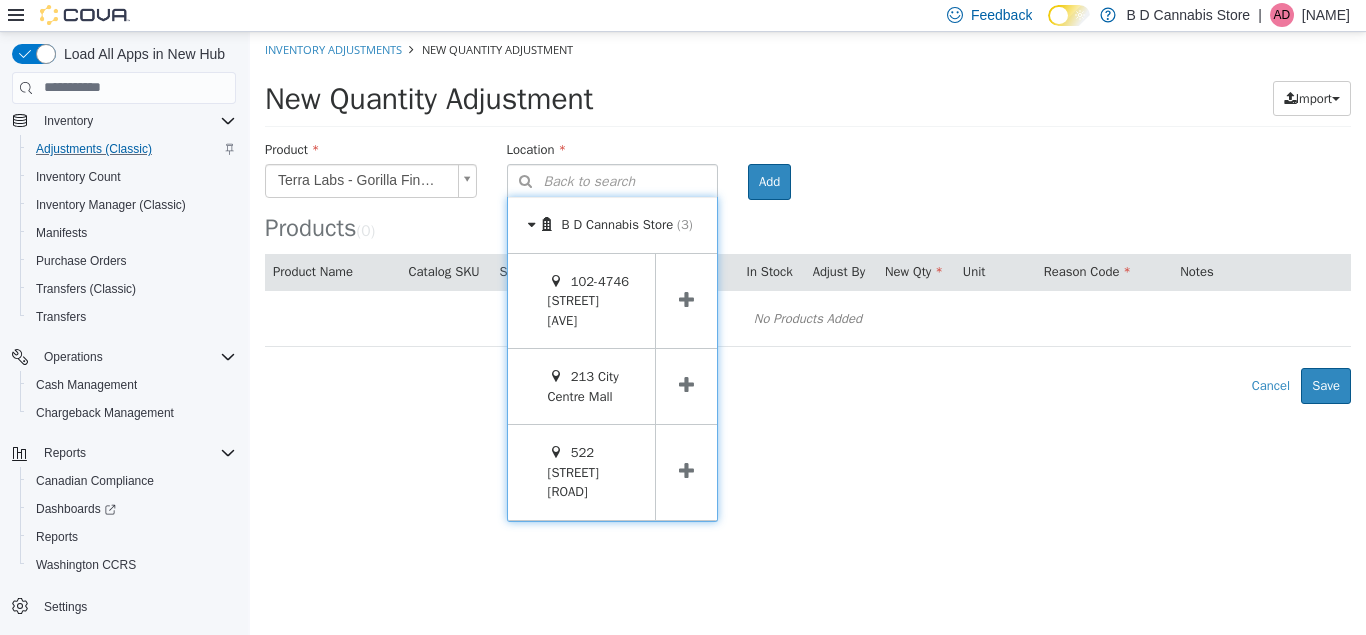 click at bounding box center (686, 385) 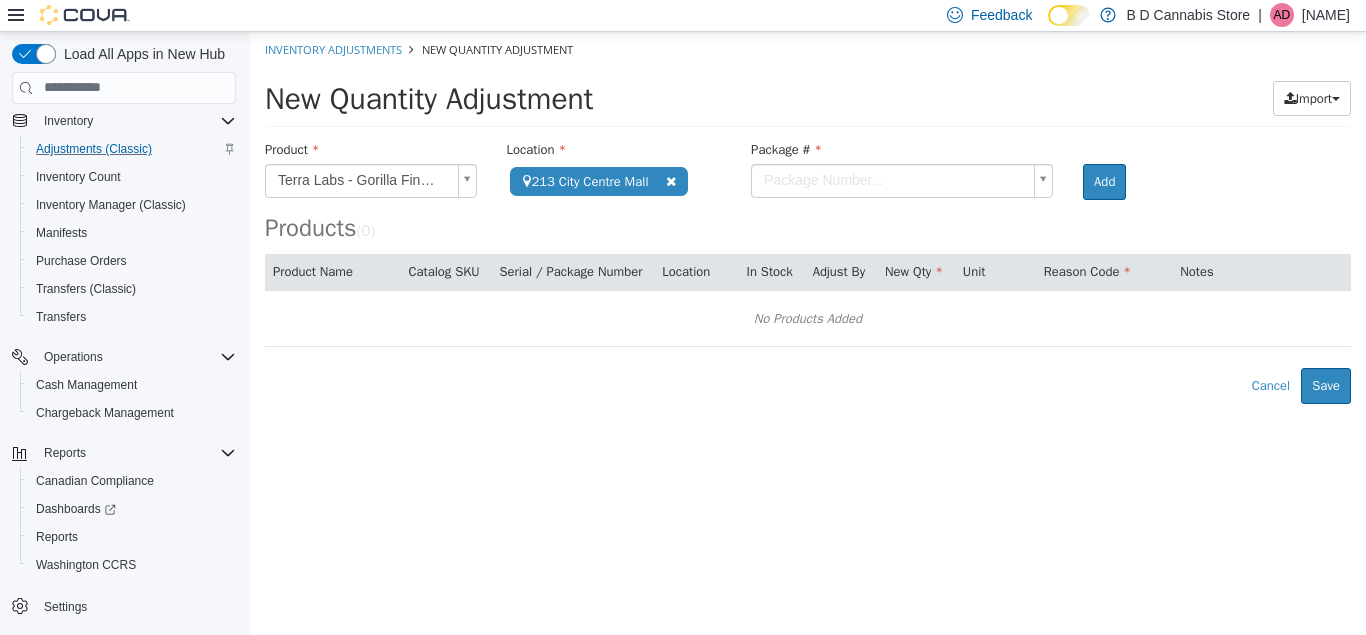 click on "**********" at bounding box center [808, 217] 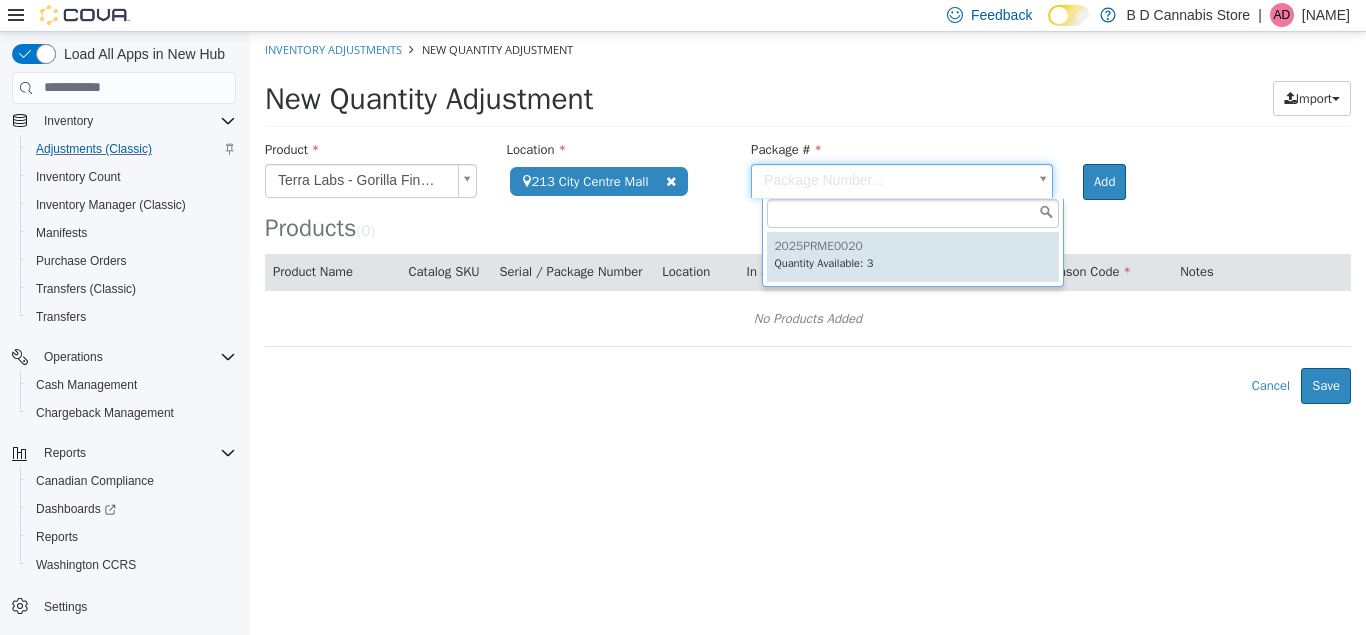 type on "**********" 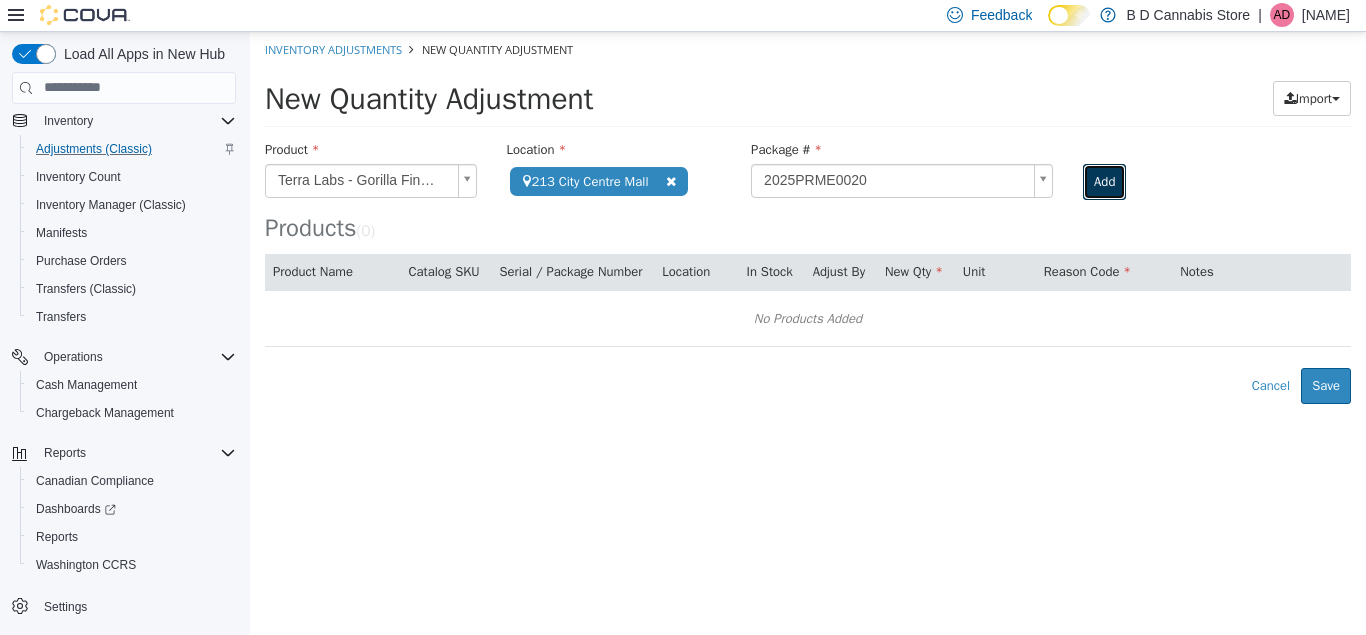 click on "Add" at bounding box center (1104, 181) 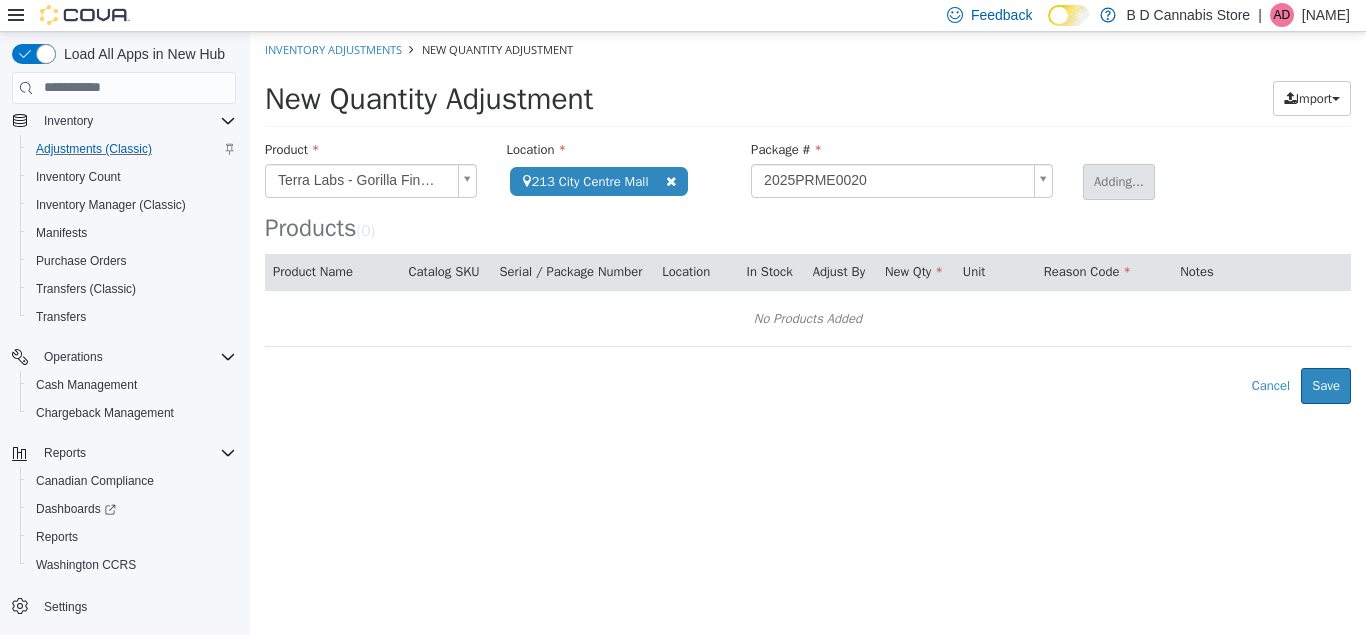 type 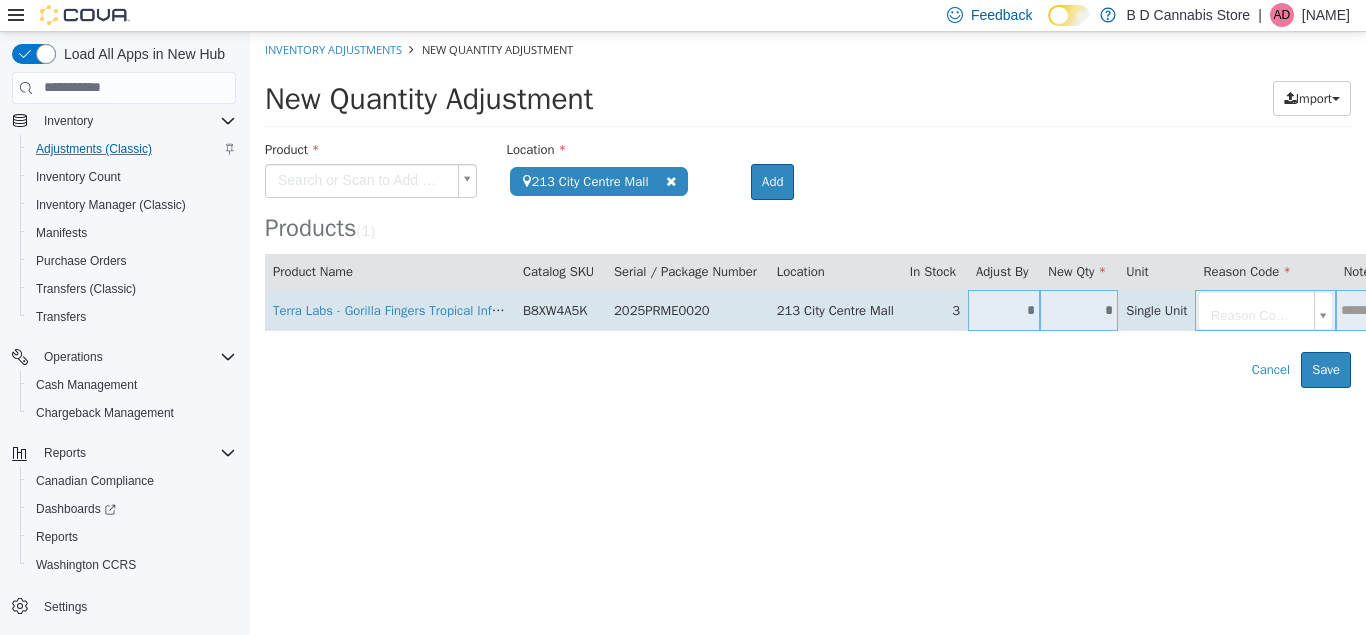 click on "*" at bounding box center (1079, 309) 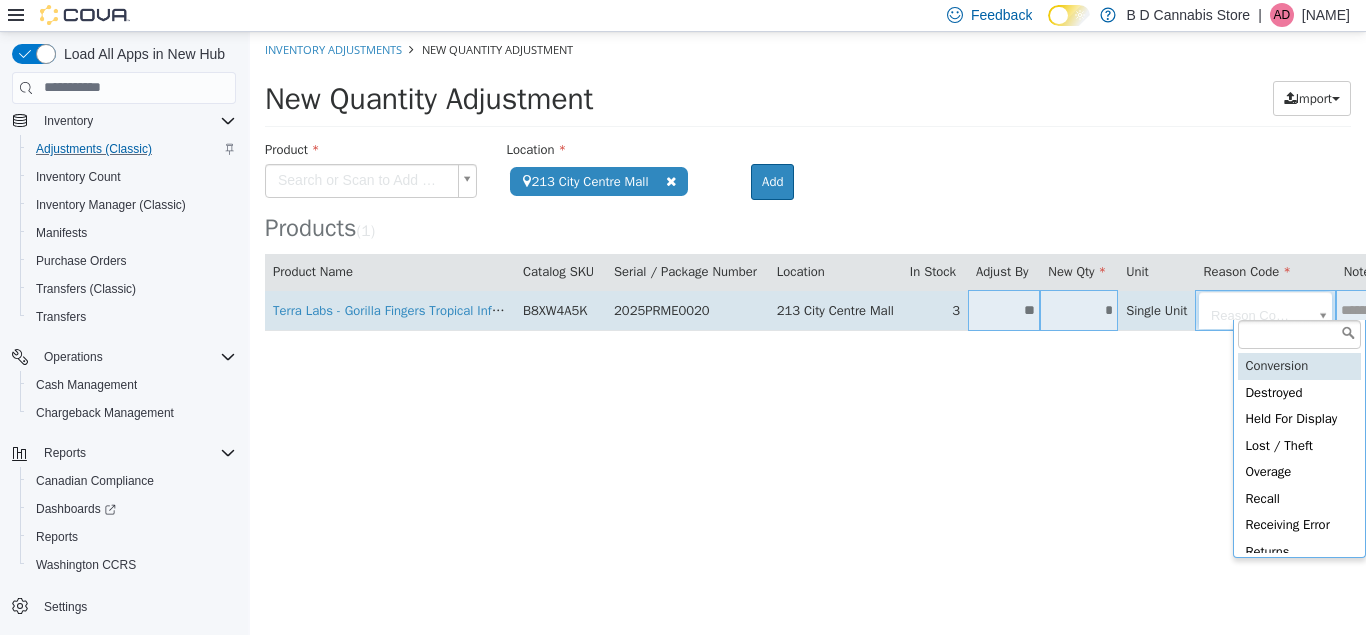 click on "**********" at bounding box center (808, 209) 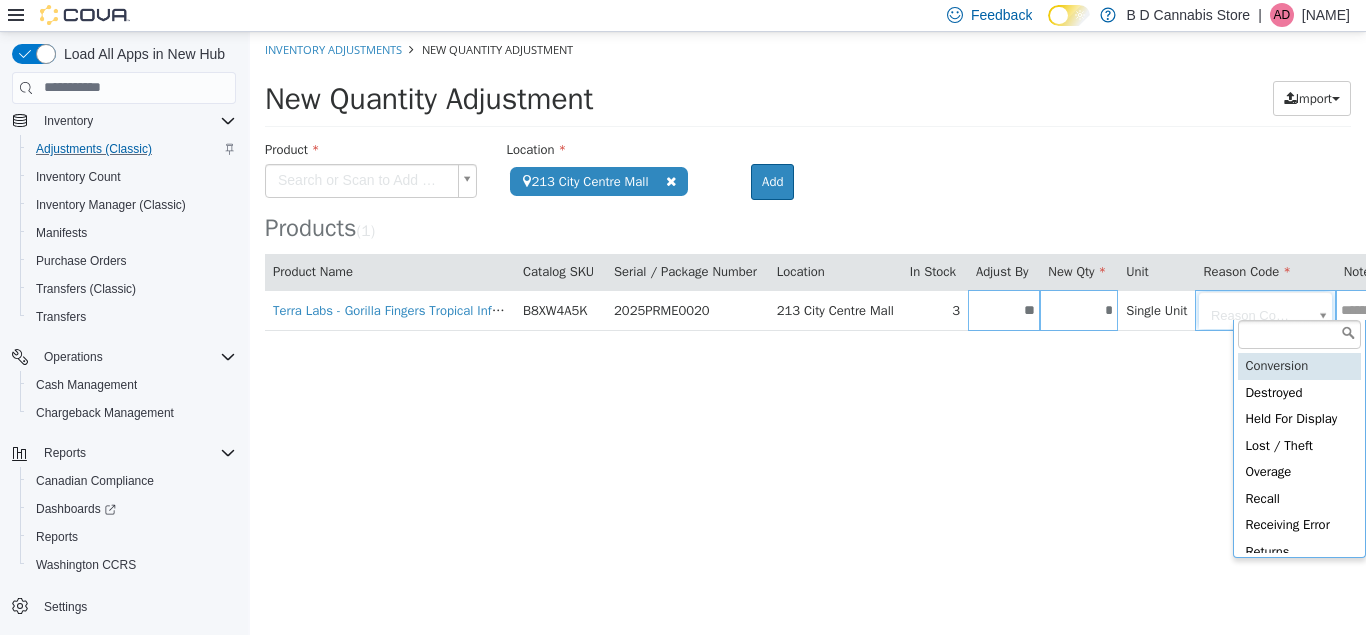 type on "**********" 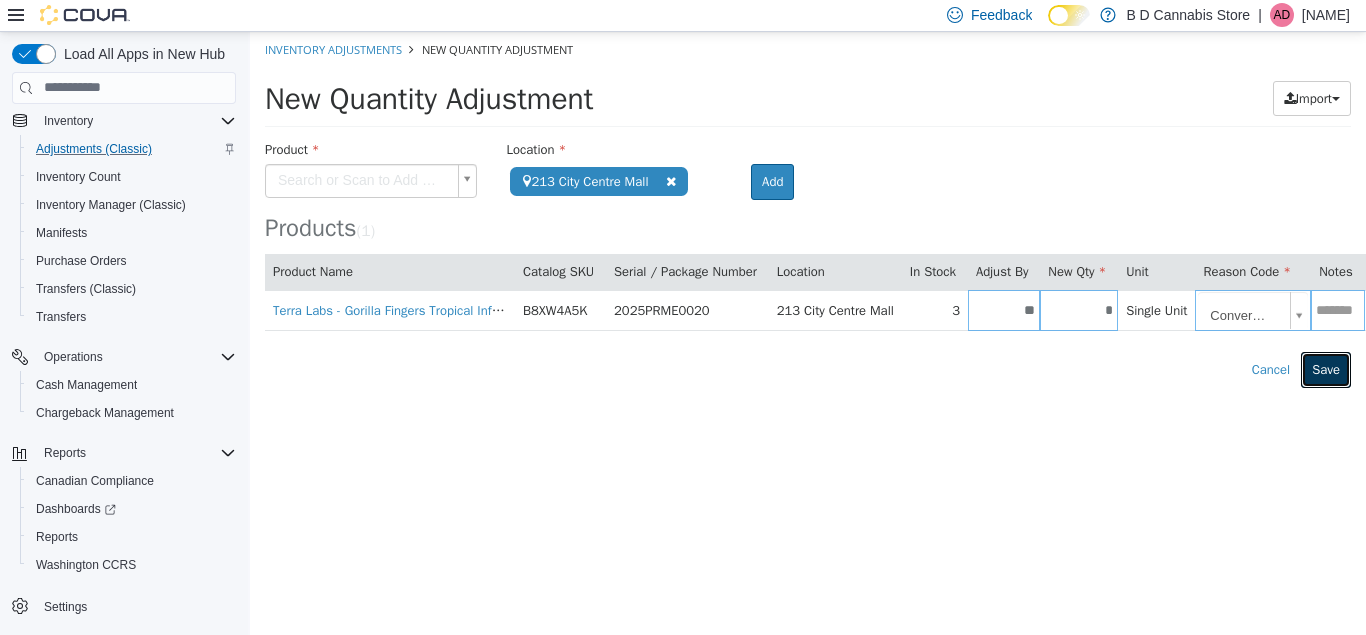 click on "Save" at bounding box center (1326, 369) 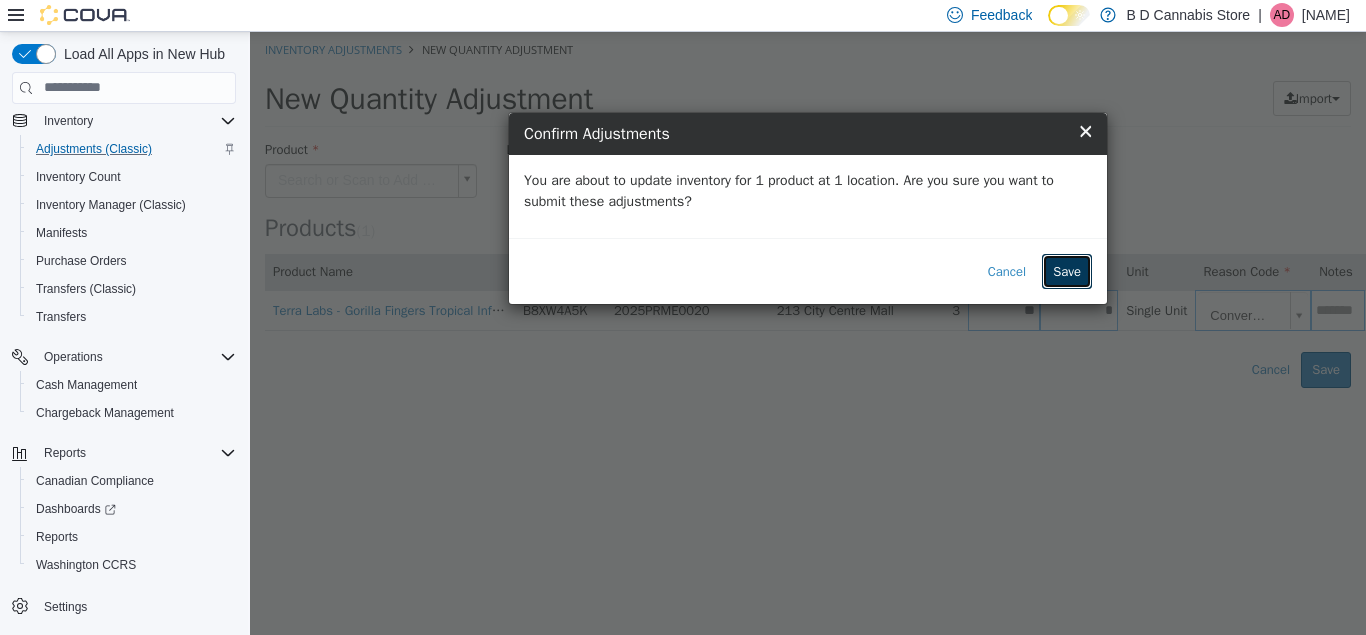 click on "Save" at bounding box center [1067, 271] 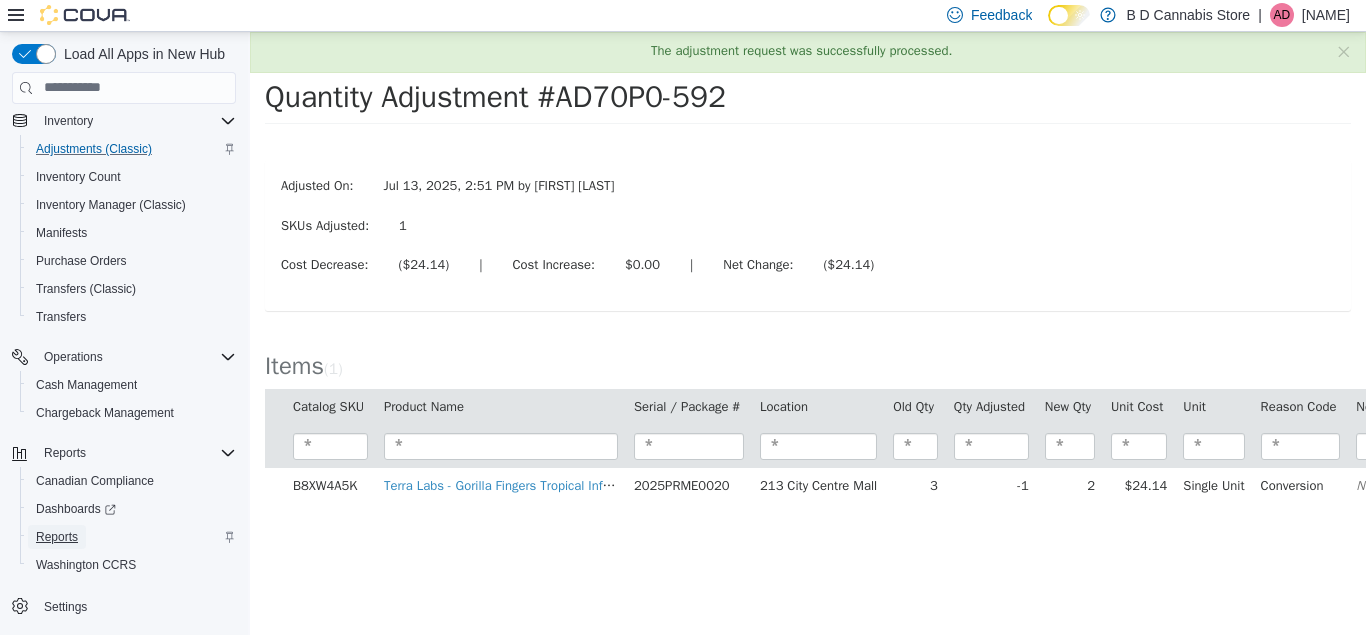 click on "Reports" at bounding box center (57, 537) 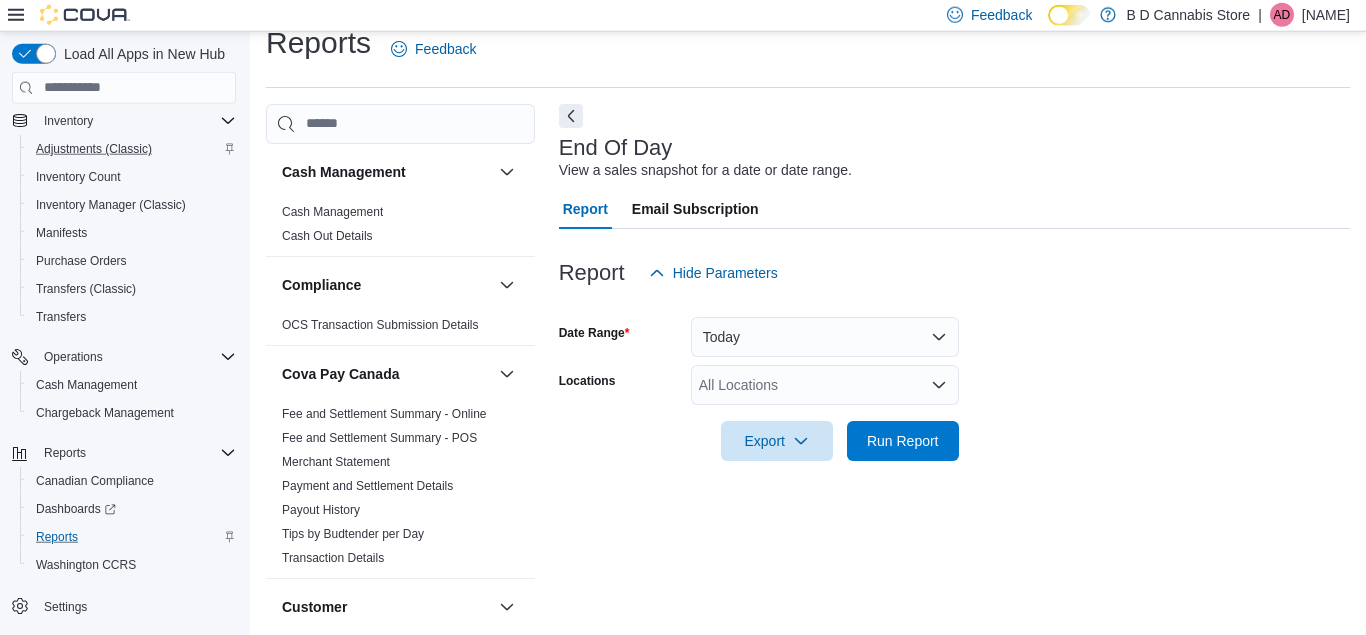 scroll, scrollTop: 26, scrollLeft: 0, axis: vertical 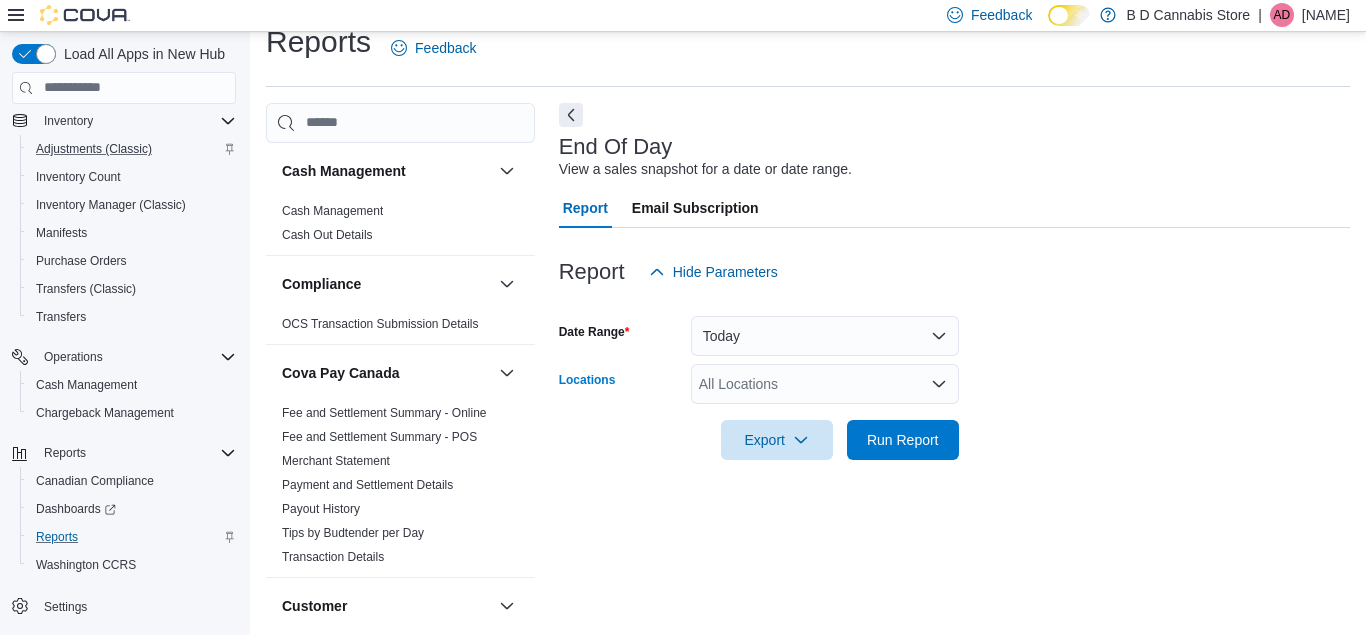 click on "All Locations" at bounding box center (825, 384) 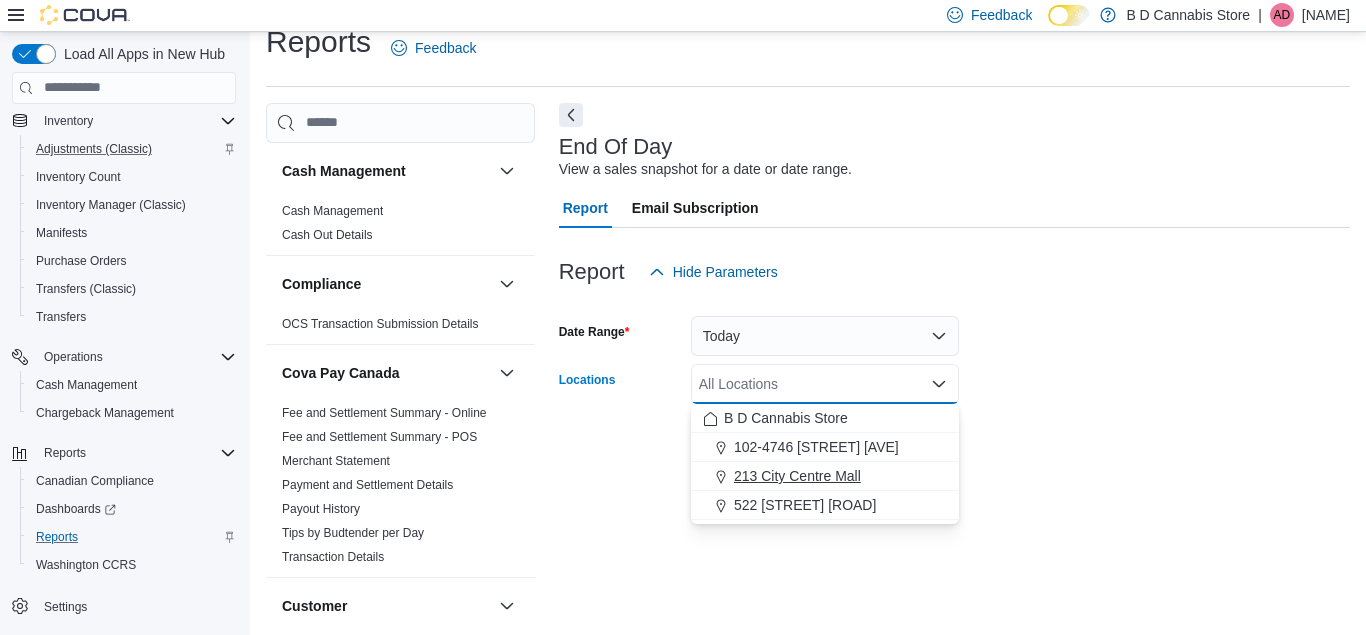 click on "213 City Centre Mall" at bounding box center (797, 476) 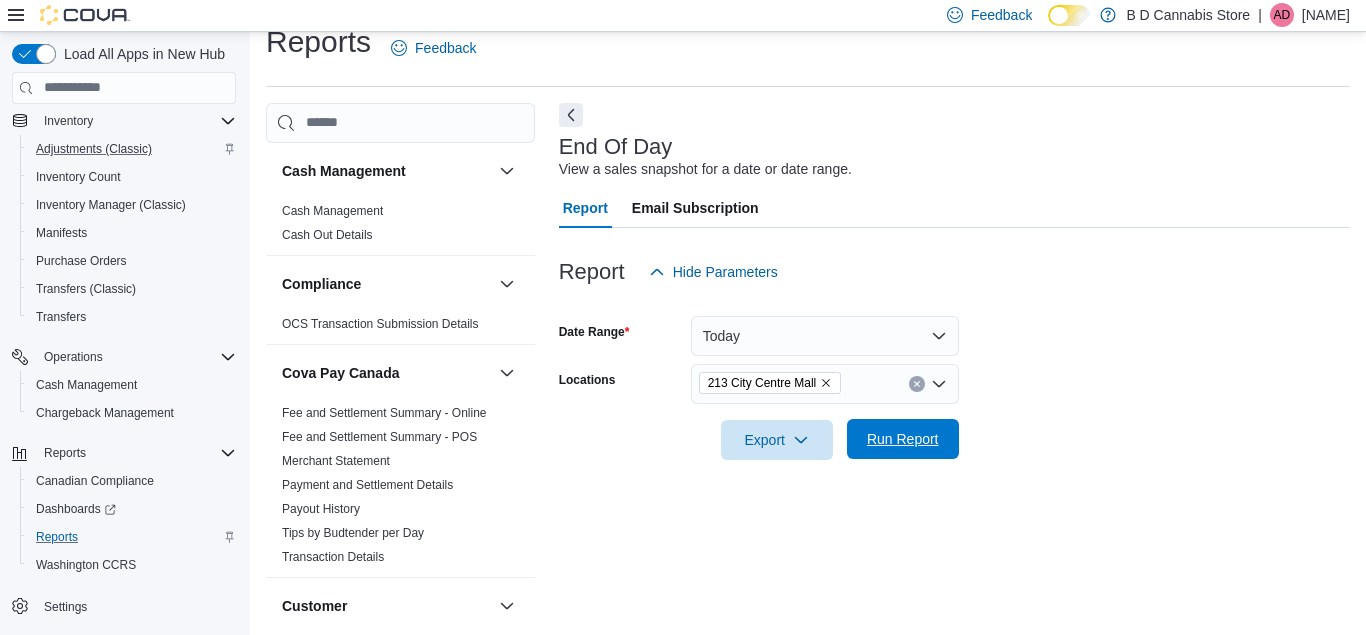 drag, startPoint x: 1070, startPoint y: 433, endPoint x: 911, endPoint y: 452, distance: 160.1312 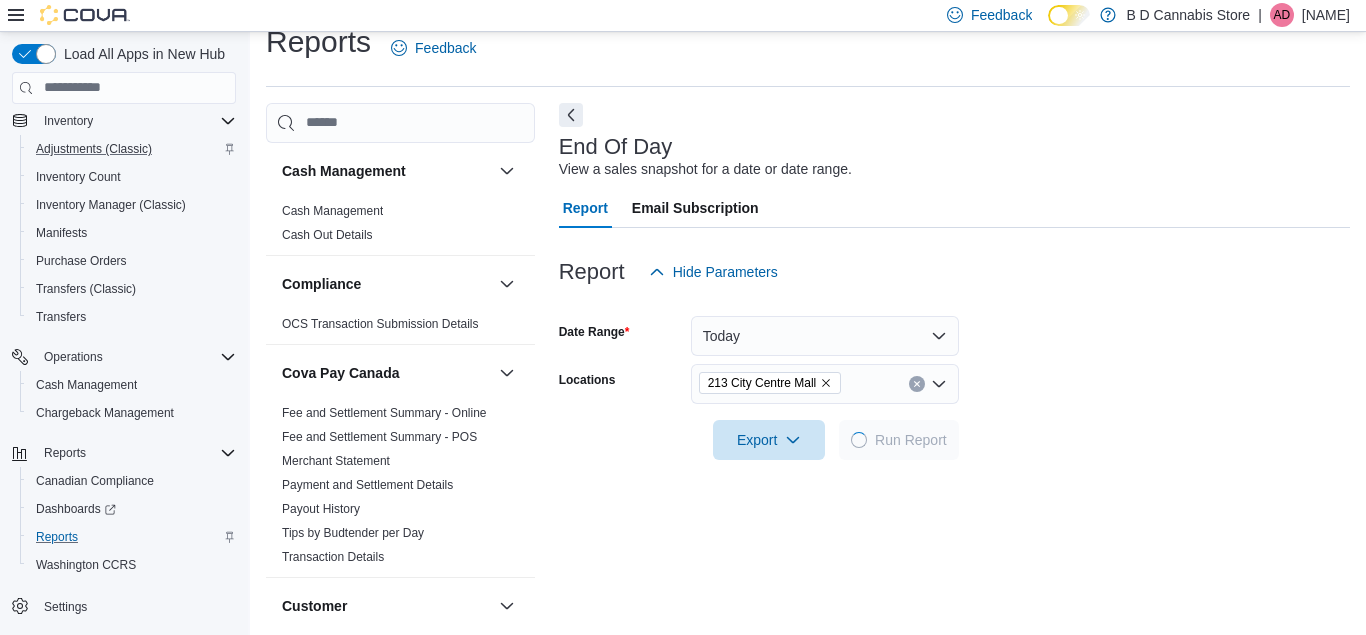 click on "Date Range Today Locations 213 [CITY] [STREET] Export   Run Report" at bounding box center [954, 376] 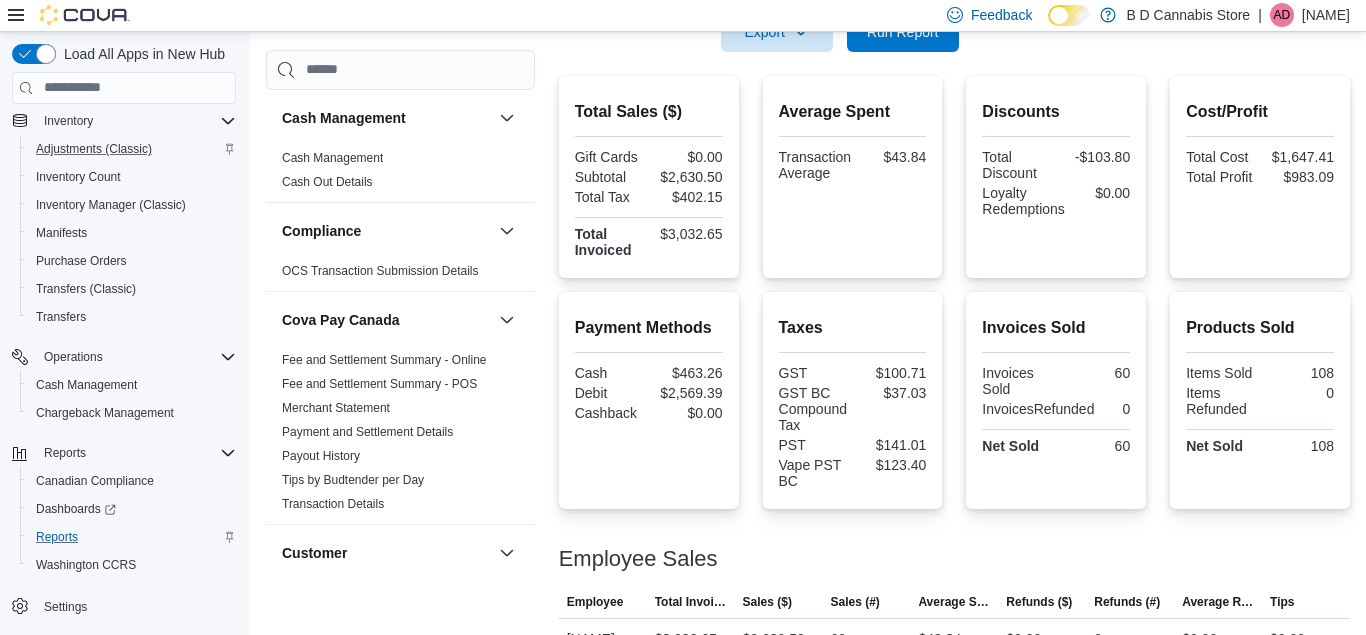 scroll, scrollTop: 485, scrollLeft: 0, axis: vertical 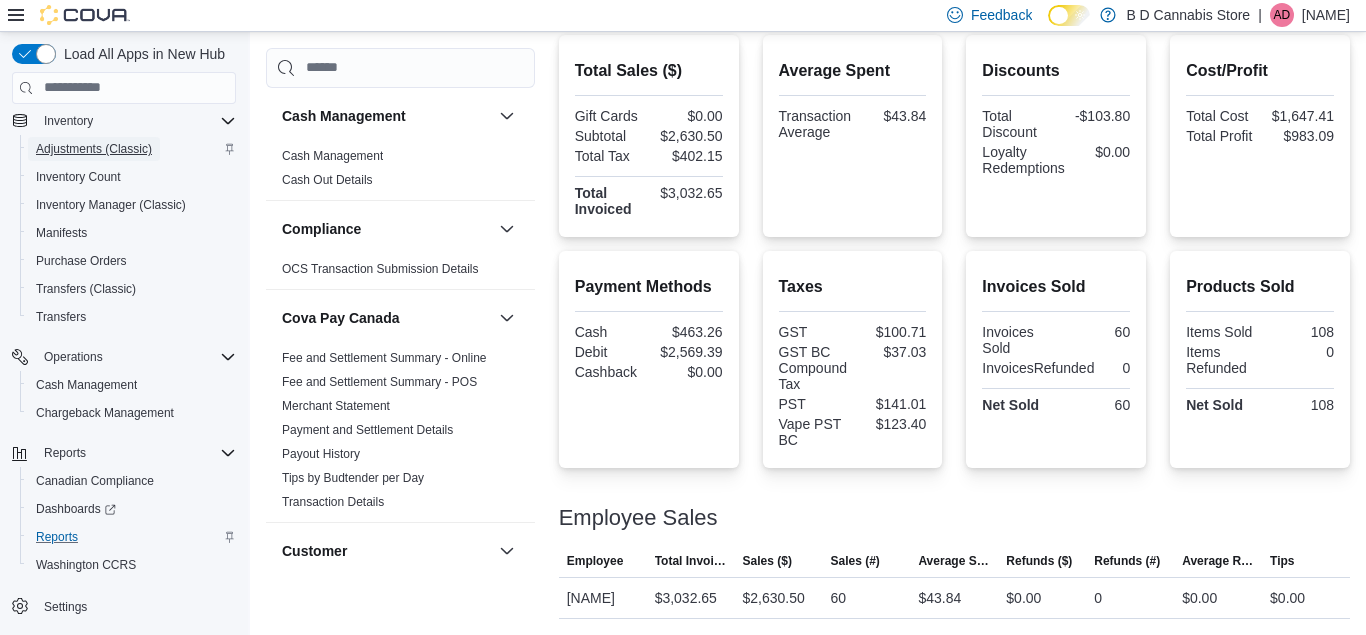 click on "Adjustments (Classic)" at bounding box center [94, 149] 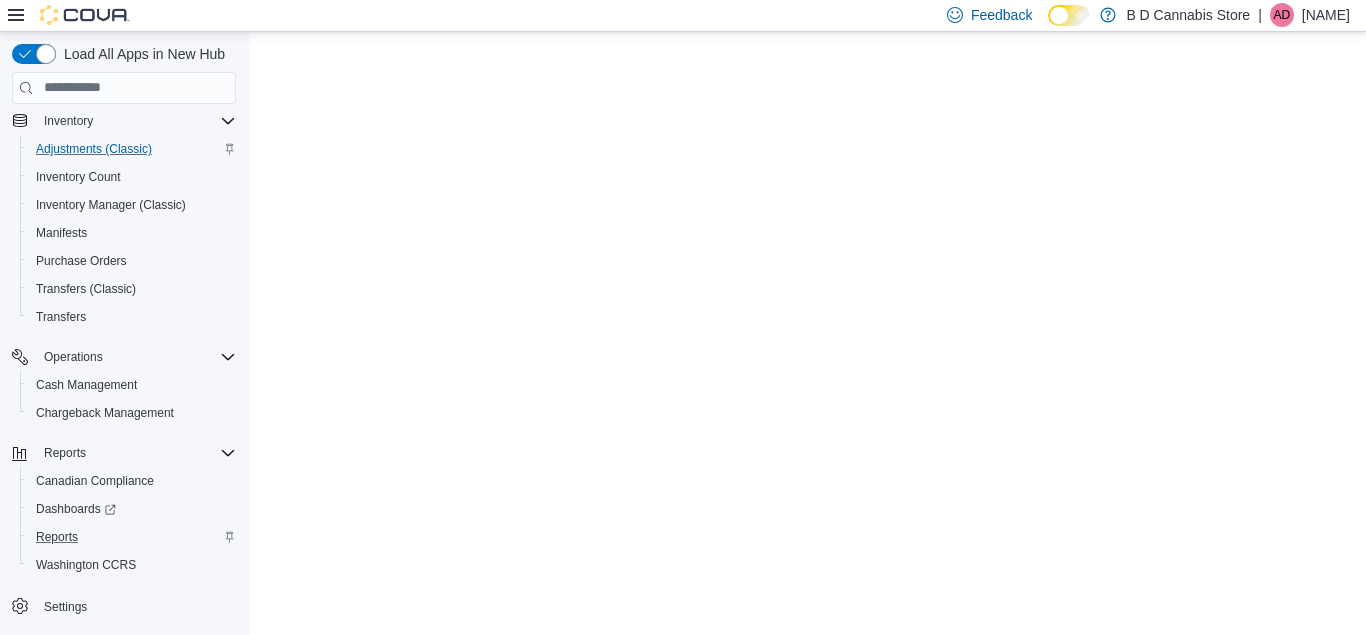 scroll, scrollTop: 0, scrollLeft: 0, axis: both 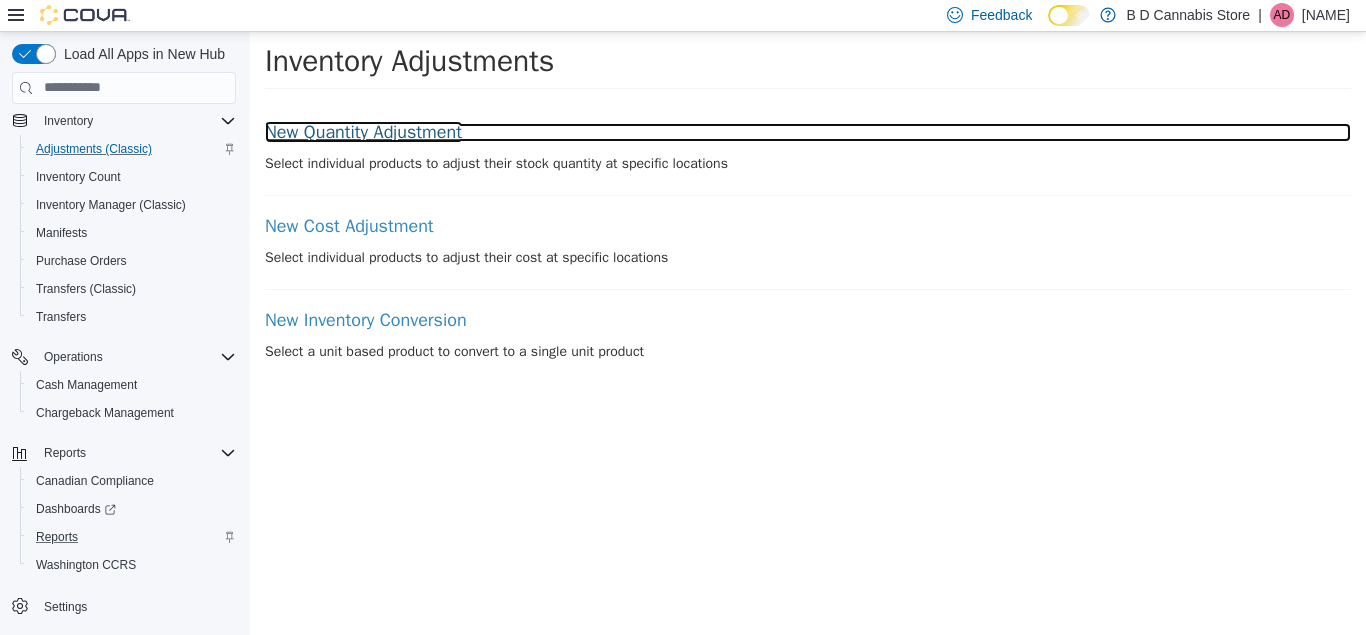 click on "New Quantity Adjustment" at bounding box center (808, 132) 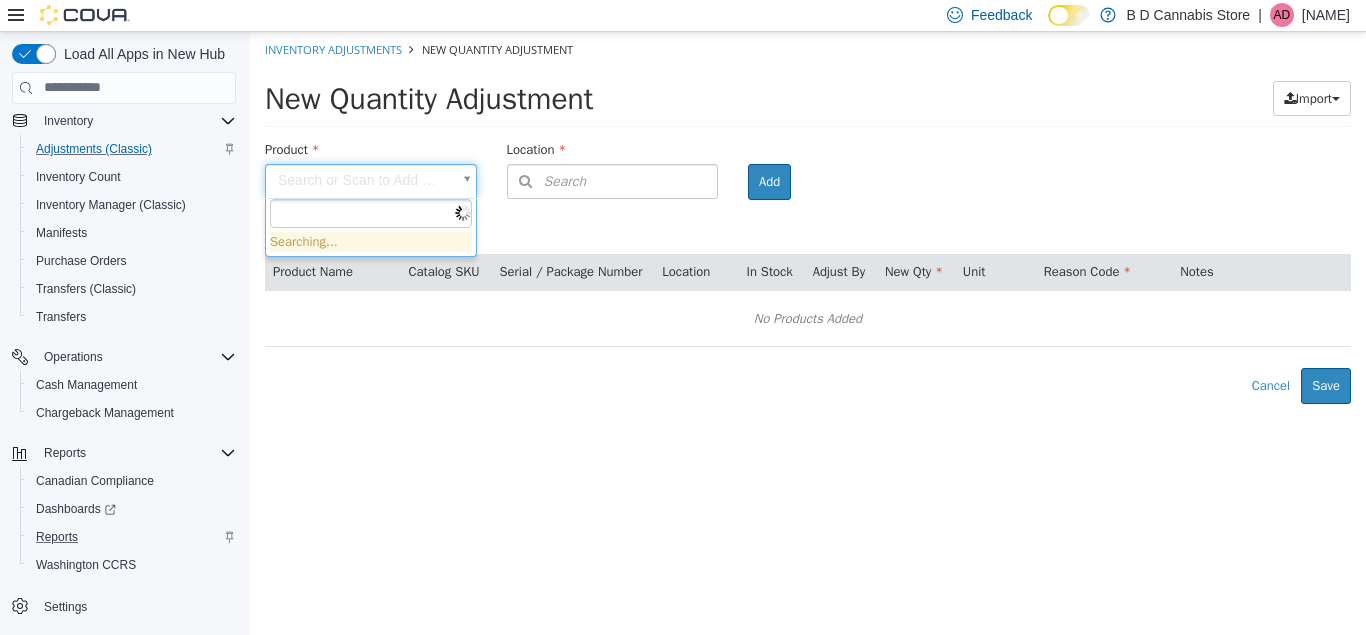 click on "×
Inventory Adjustments
New Quantity Adjustment
New Quantity Adjustment
Import  Inventory Export (.CSV) Package List (.TXT)
Product     Search or Scan to Add Product     Location Search Type 3 or more characters or browse       B D Cannabis Store     (3)         102-4746 Lakelse Ave.             [CITY] City Centre Mall             522 Admirals Road         Room   Add Products  ( 0 ) Product Name Catalog SKU Serial / Package Number Location In Stock Adjust By New Qty Unit Reason Code Notes No Products Added Error saving adjustment please resolve the errors above. Cancel Save
Searching..." at bounding box center (808, 217) 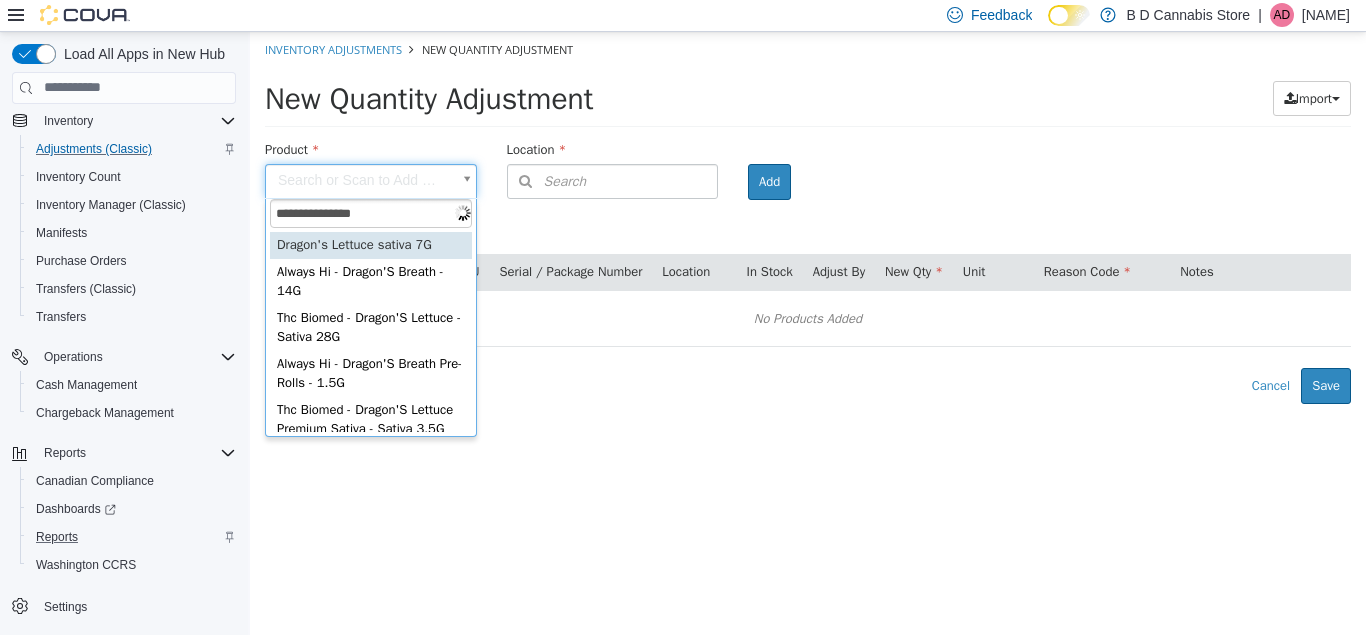 type on "**********" 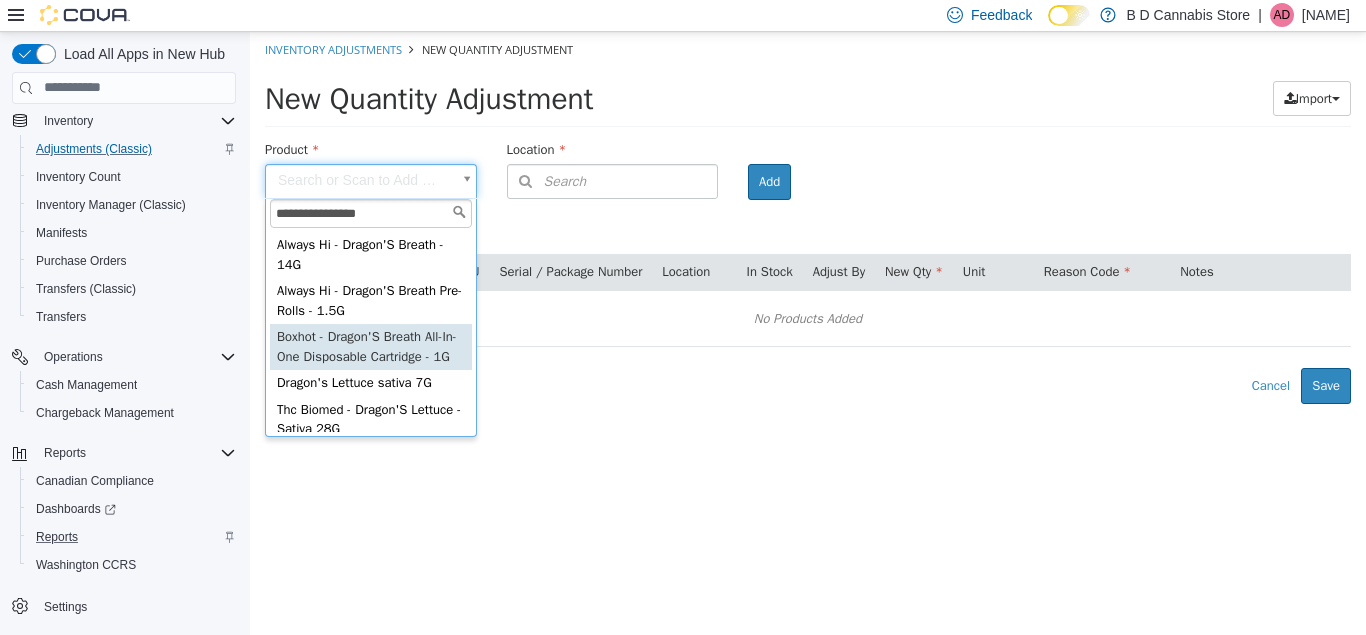 type on "**********" 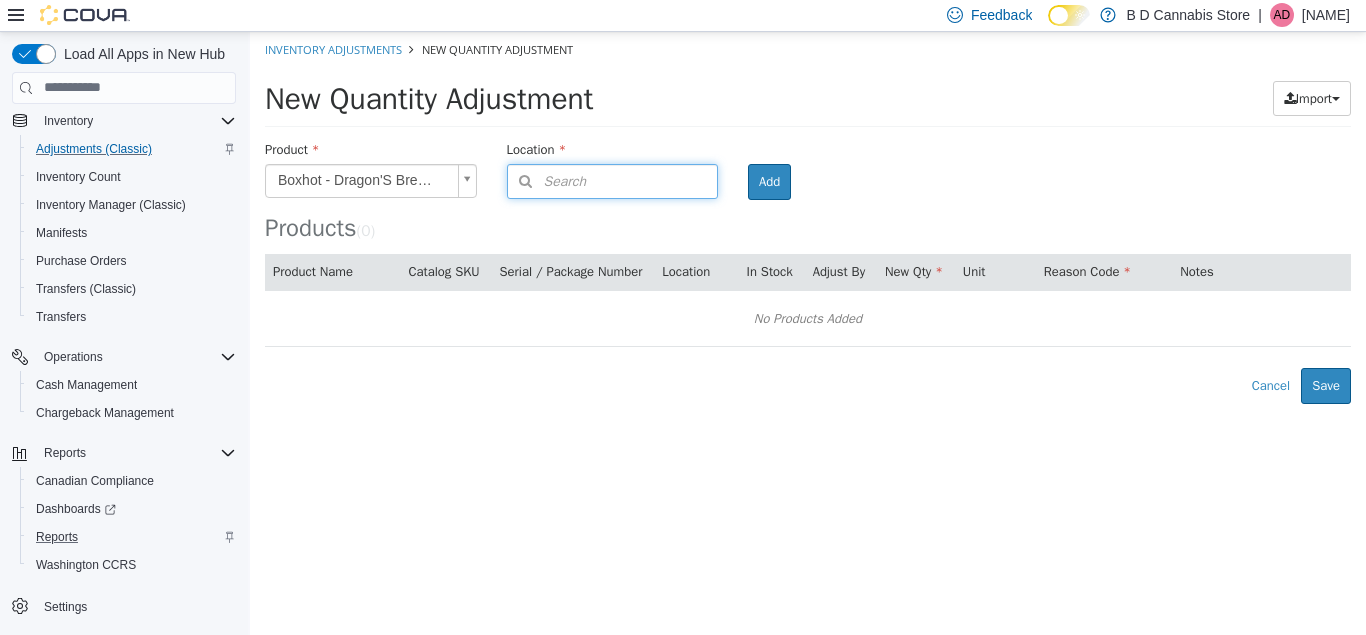 click on "Search" at bounding box center (547, 180) 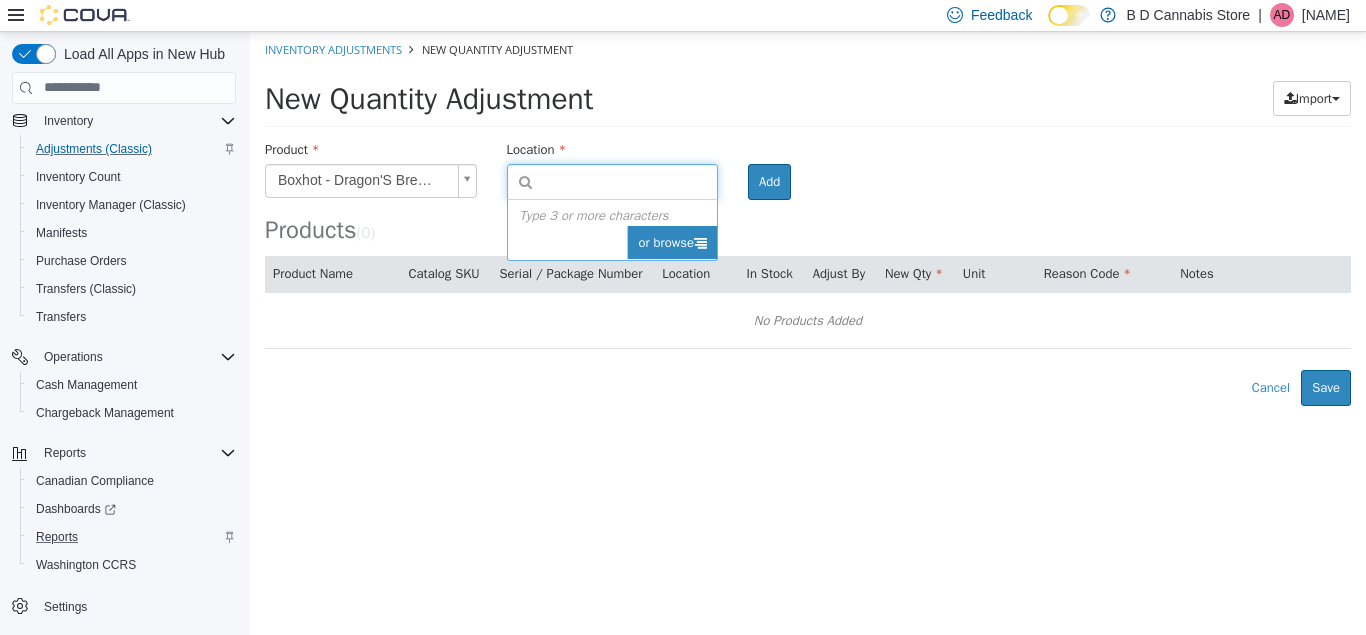 click on "or browse" at bounding box center [672, 242] 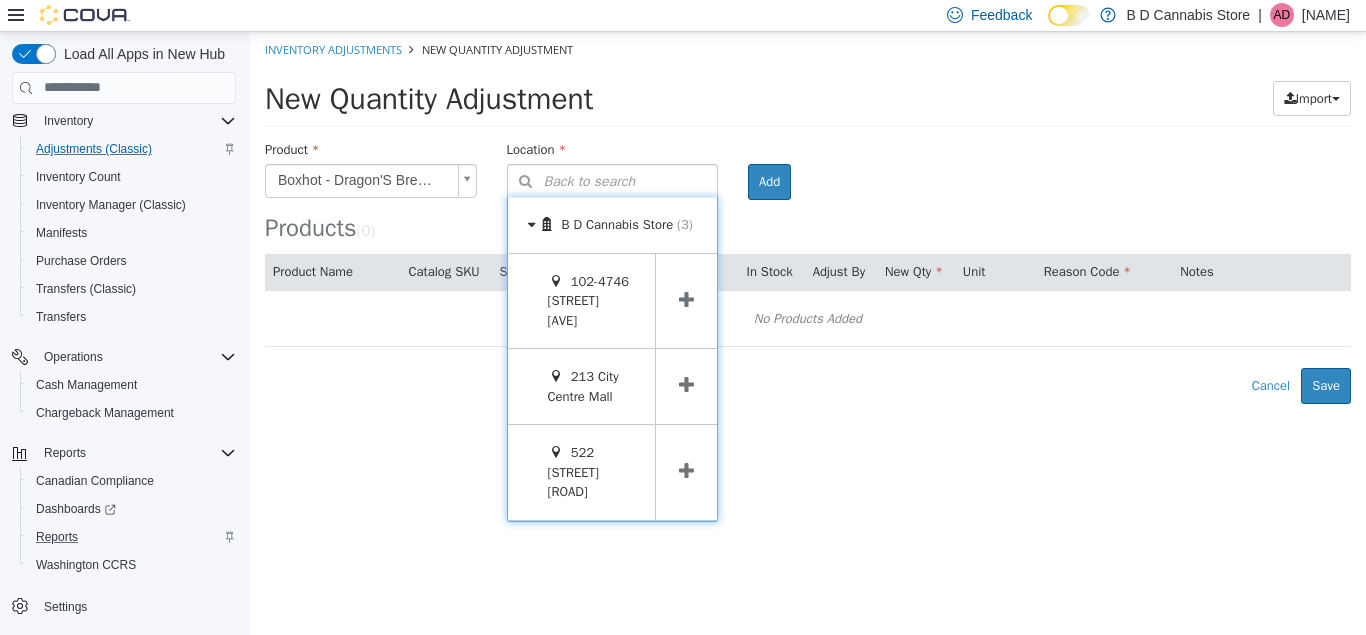 click at bounding box center (686, 385) 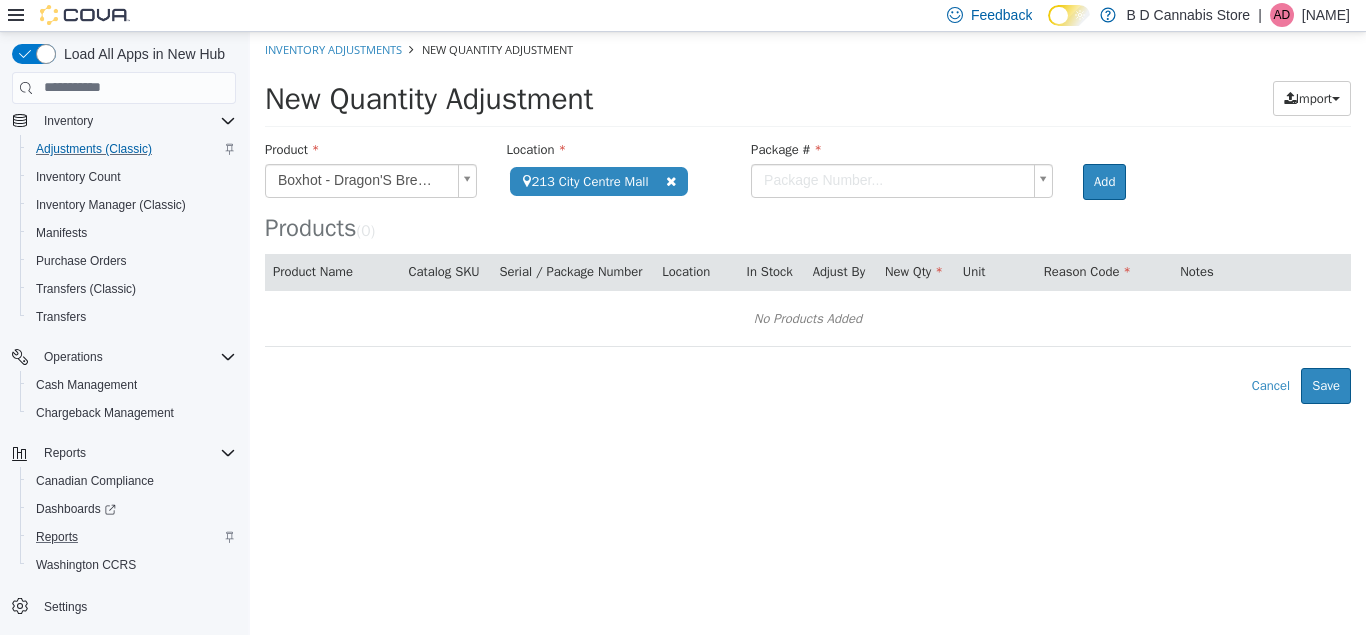 click on "**********" at bounding box center [808, 217] 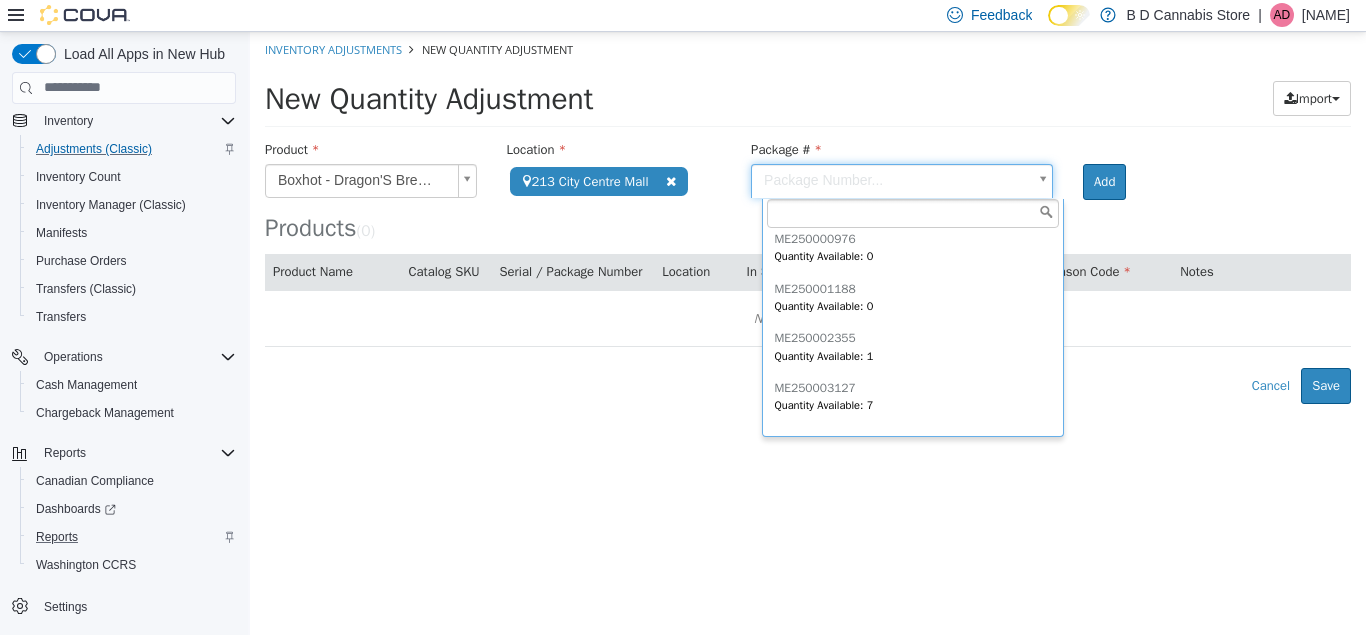 scroll, scrollTop: 180, scrollLeft: 0, axis: vertical 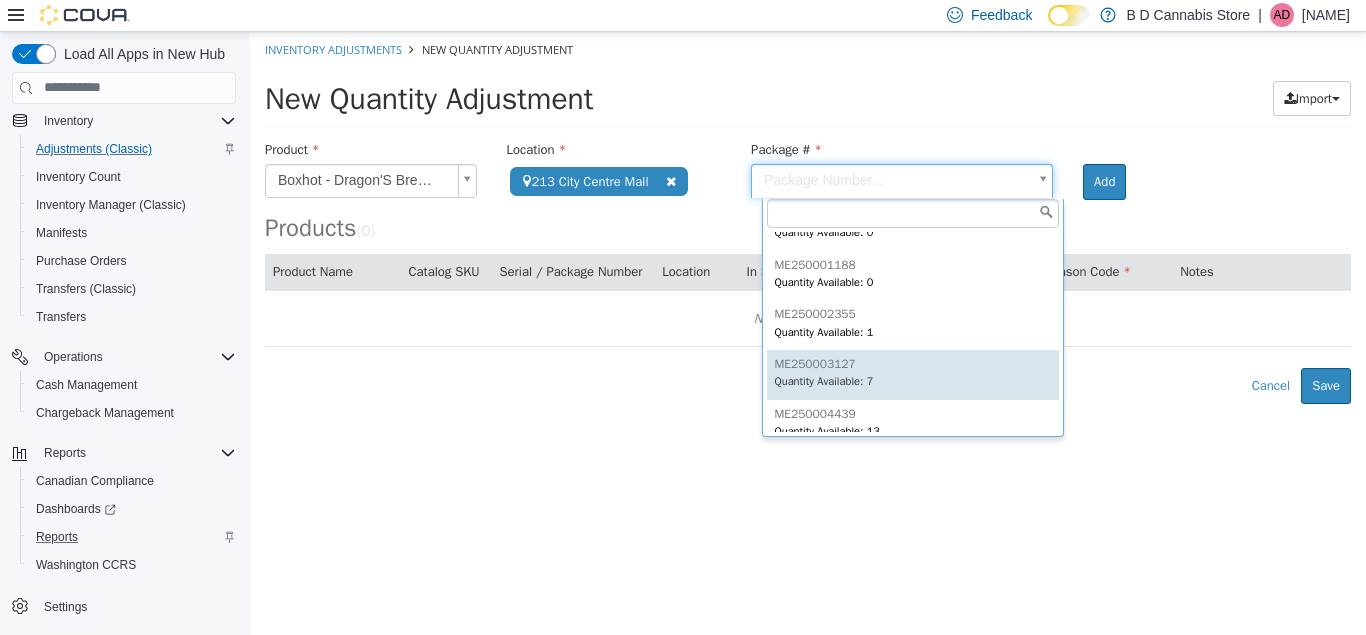 type on "**********" 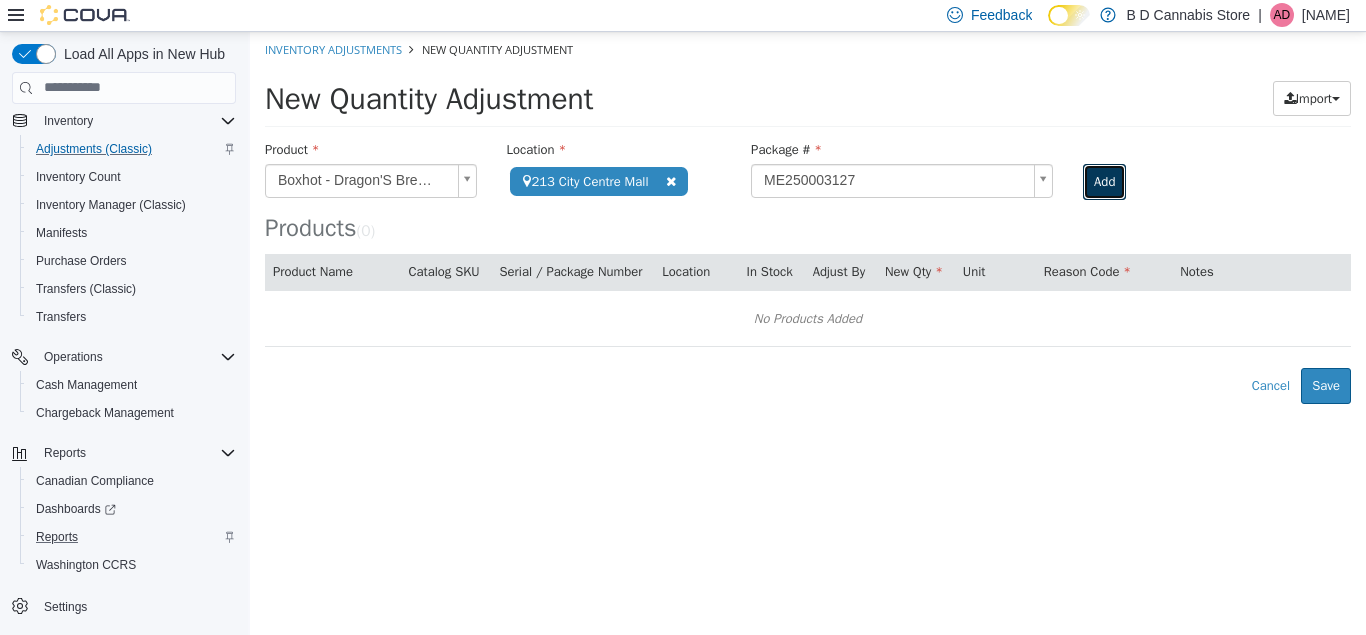 click on "Add" at bounding box center (1104, 181) 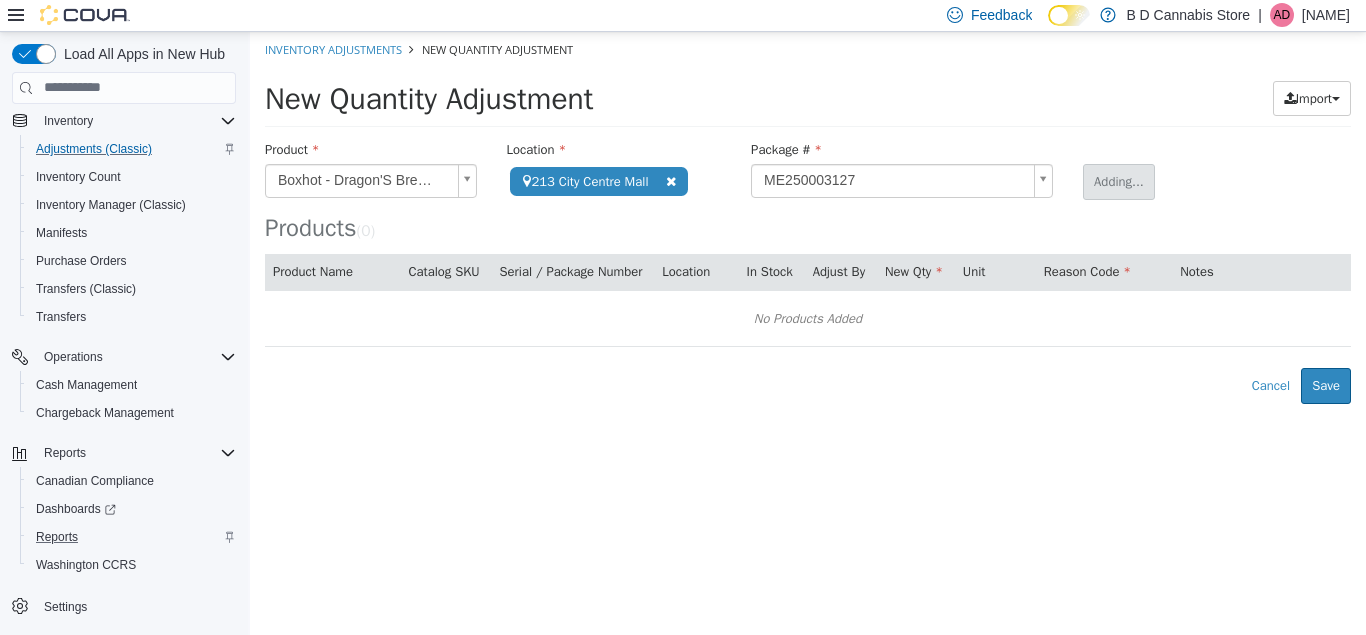type 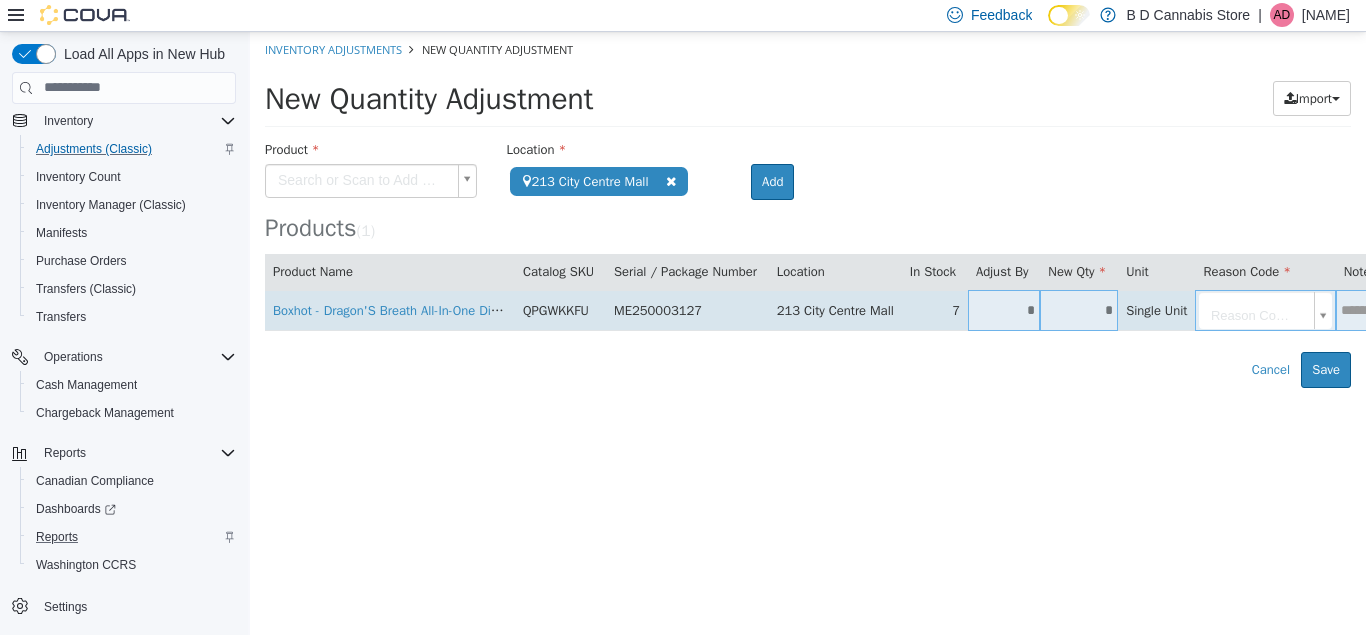 click on "*" at bounding box center (1079, 309) 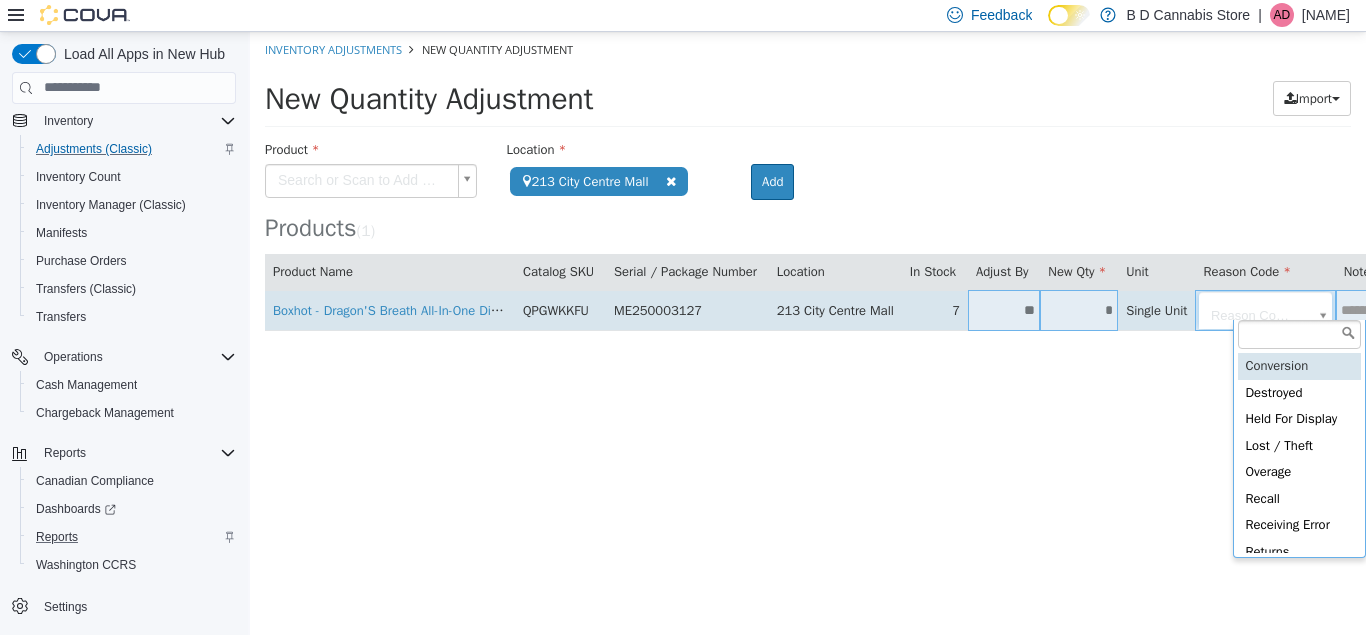 click on "**********" at bounding box center [808, 209] 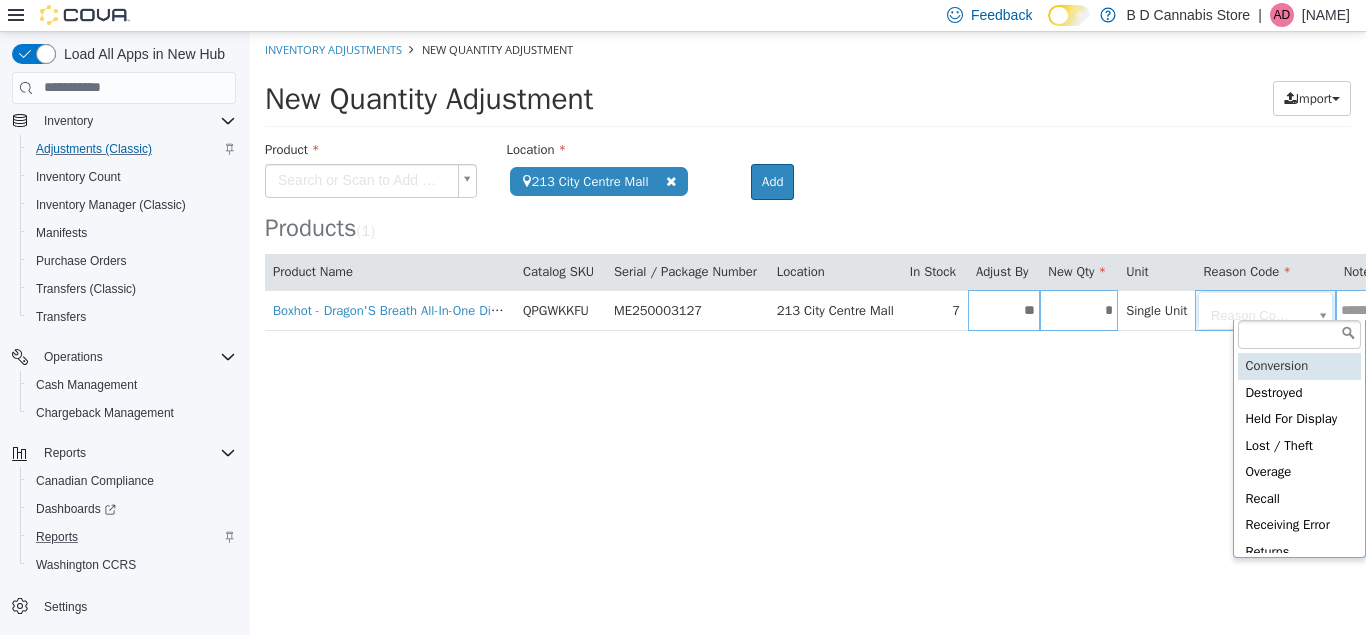 type on "**********" 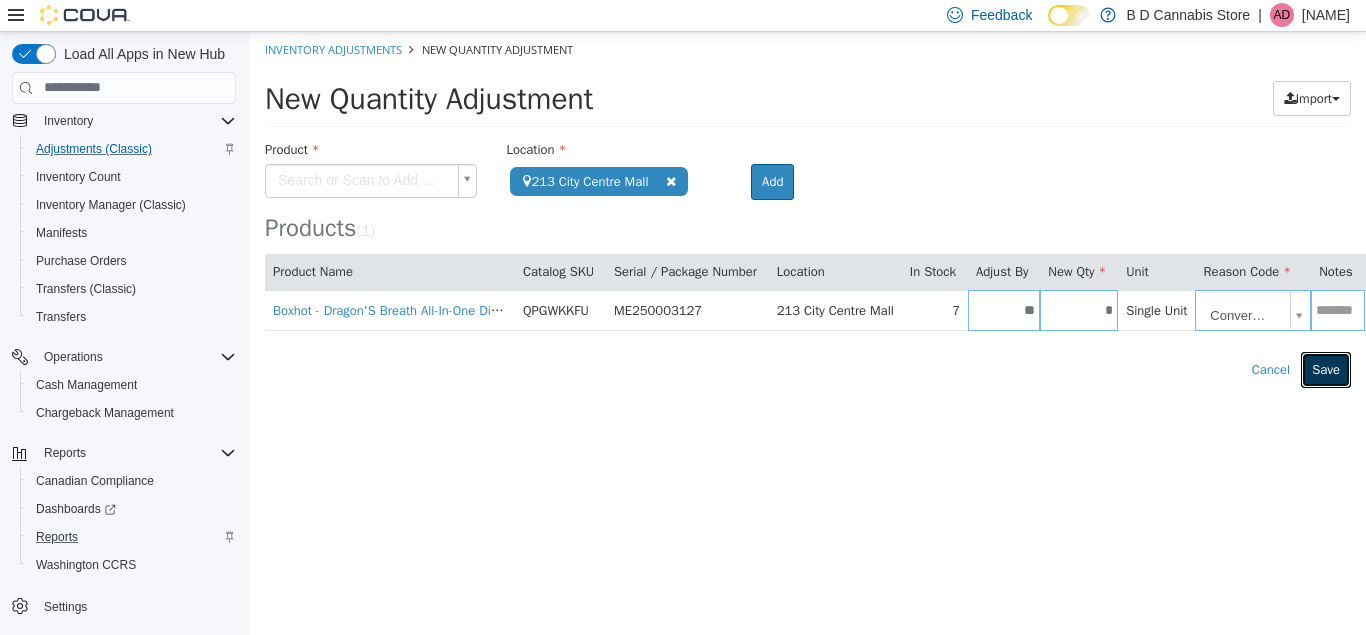 click on "Save" at bounding box center (1326, 369) 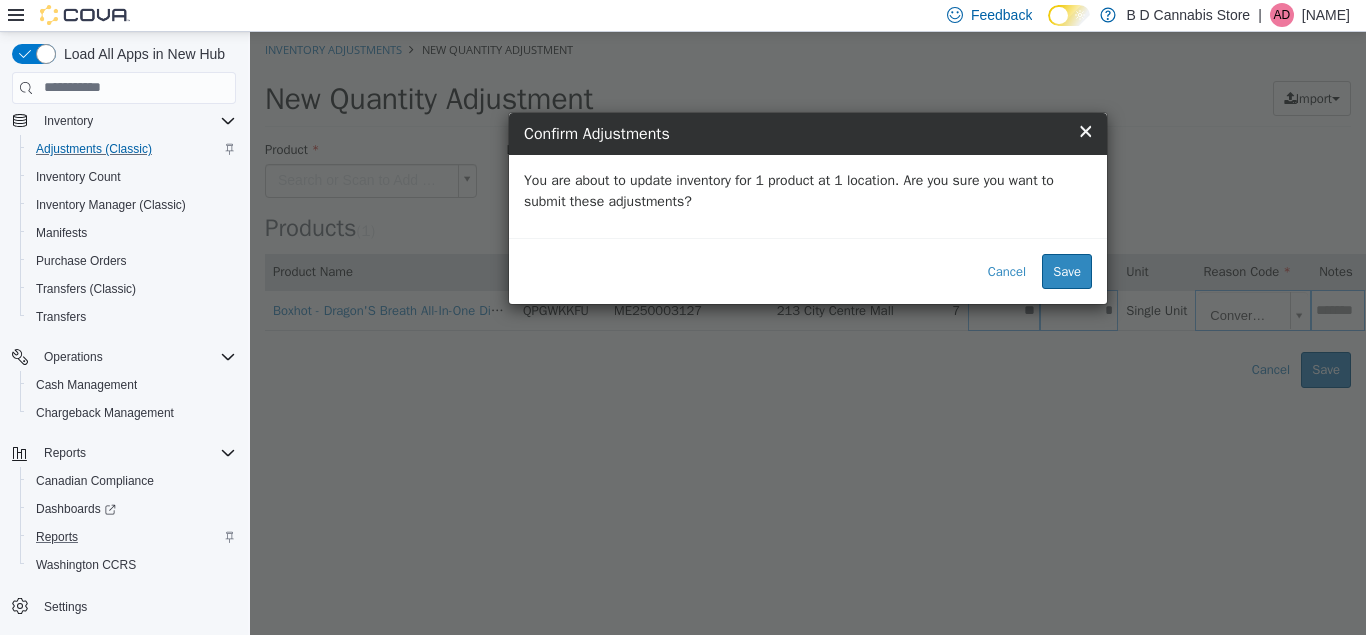 click on "Cancel Save" at bounding box center [808, 270] 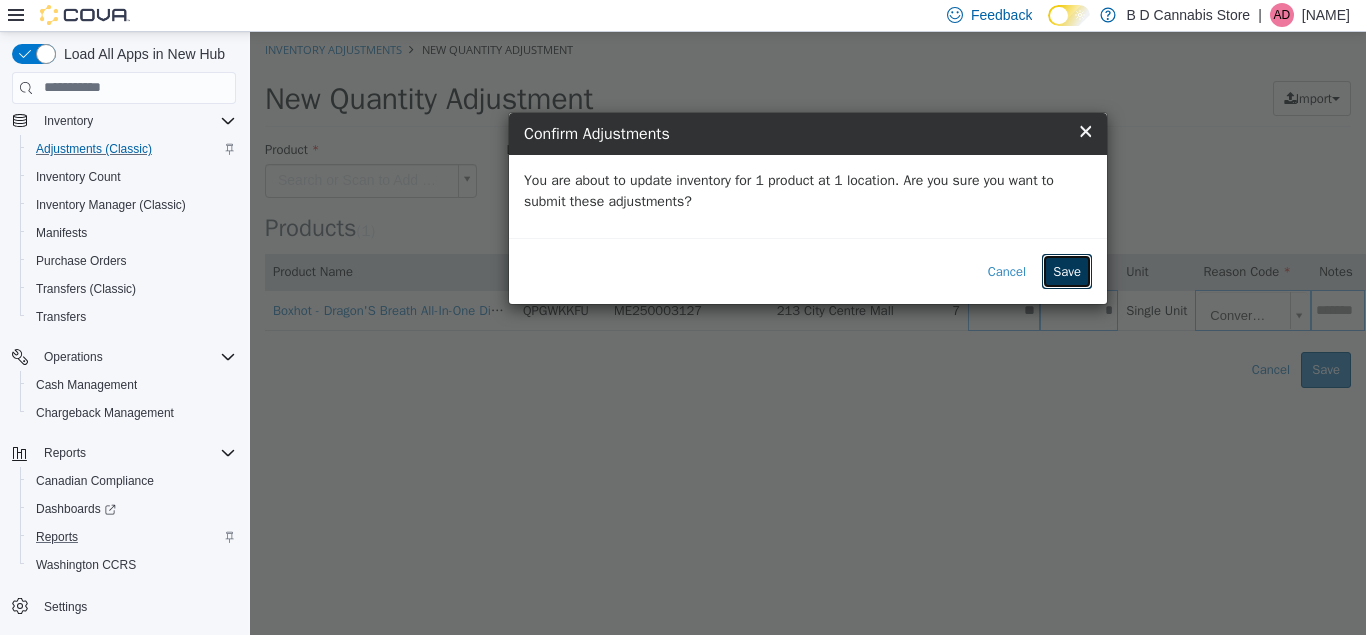 click on "Save" at bounding box center [1067, 271] 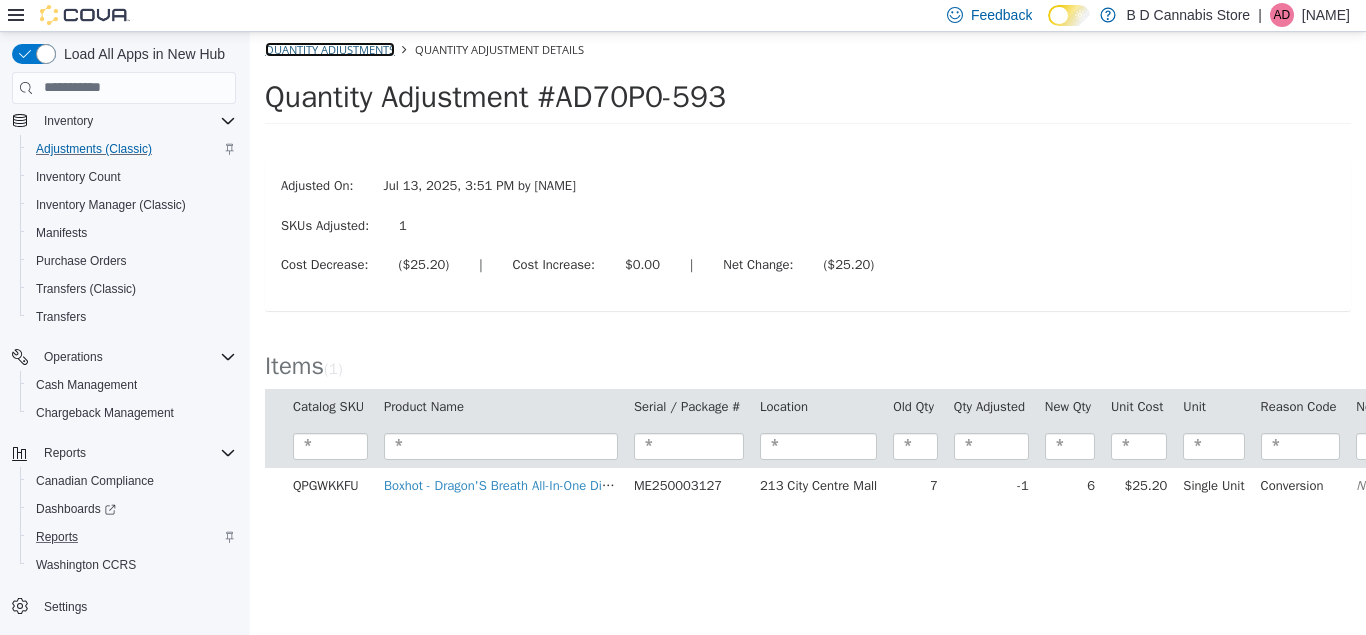click on "Quantity Adjustments" at bounding box center (330, 48) 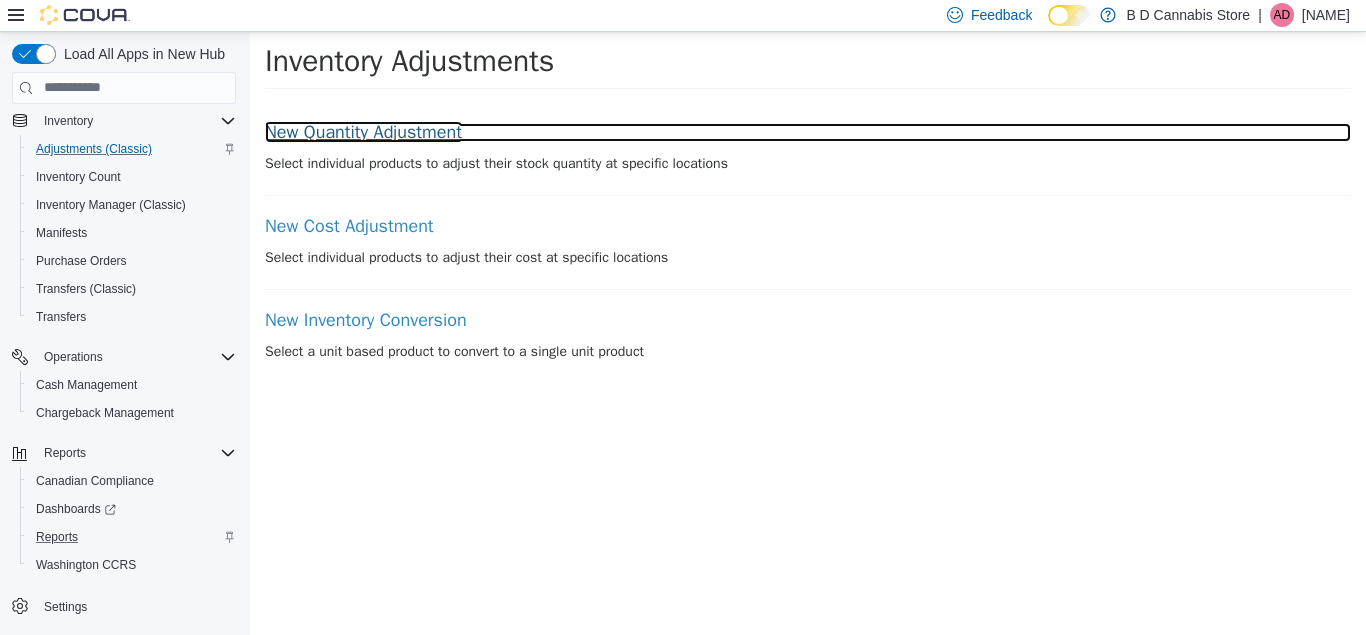 click on "New Quantity Adjustment" at bounding box center (808, 132) 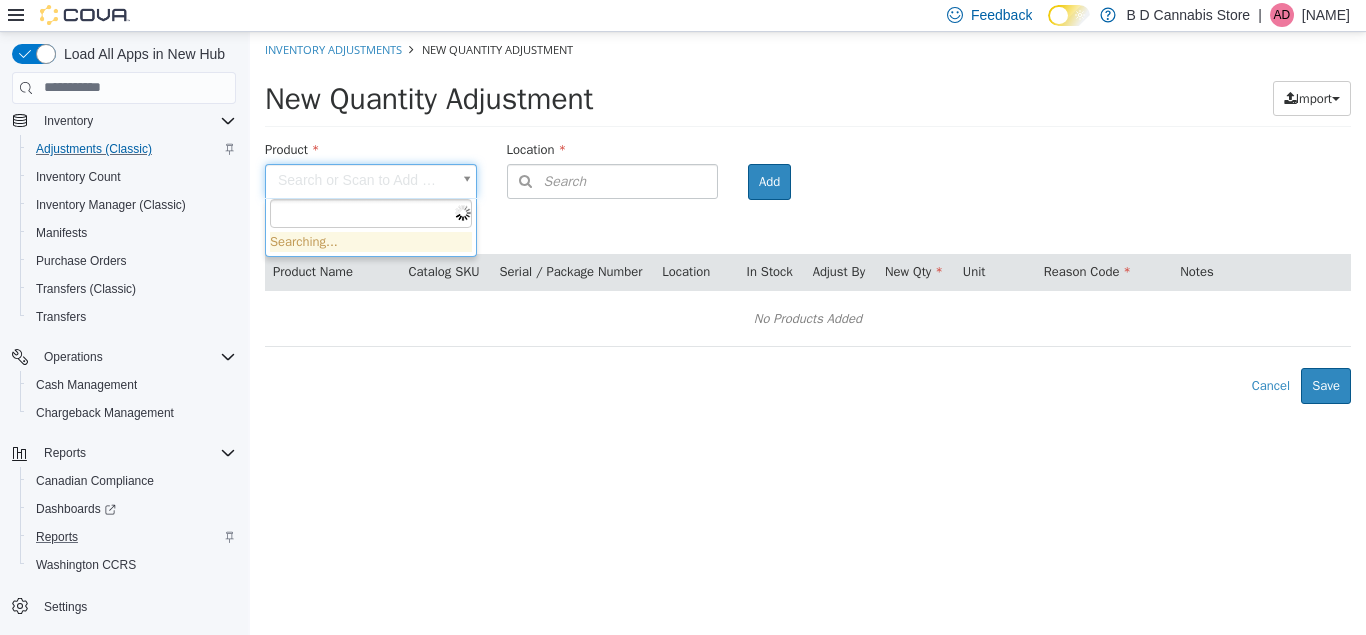 click on "×
The adjustment request was successfully processed.
Inventory Adjustments
New Quantity Adjustment
New Quantity Adjustment
Import  Inventory Export (.CSV) Package List (.TXT)
Product     Search or Scan to Add Product     Location Search Type 3 or more characters or browse       B D Cannabis Store     (3)         [NUMBER] [STREET_NAME]             [NUMBER] [STREET_NAME]             [NUMBER] [STREET_NAME]         Room   Add Products  ( 0 ) Product Name Catalog SKU Serial / Package Number Location In Stock Adjust By New Qty Unit Reason Code Notes No Products Added Error saving adjustment please resolve the errors above. Cancel Save
Searching..." at bounding box center [808, 217] 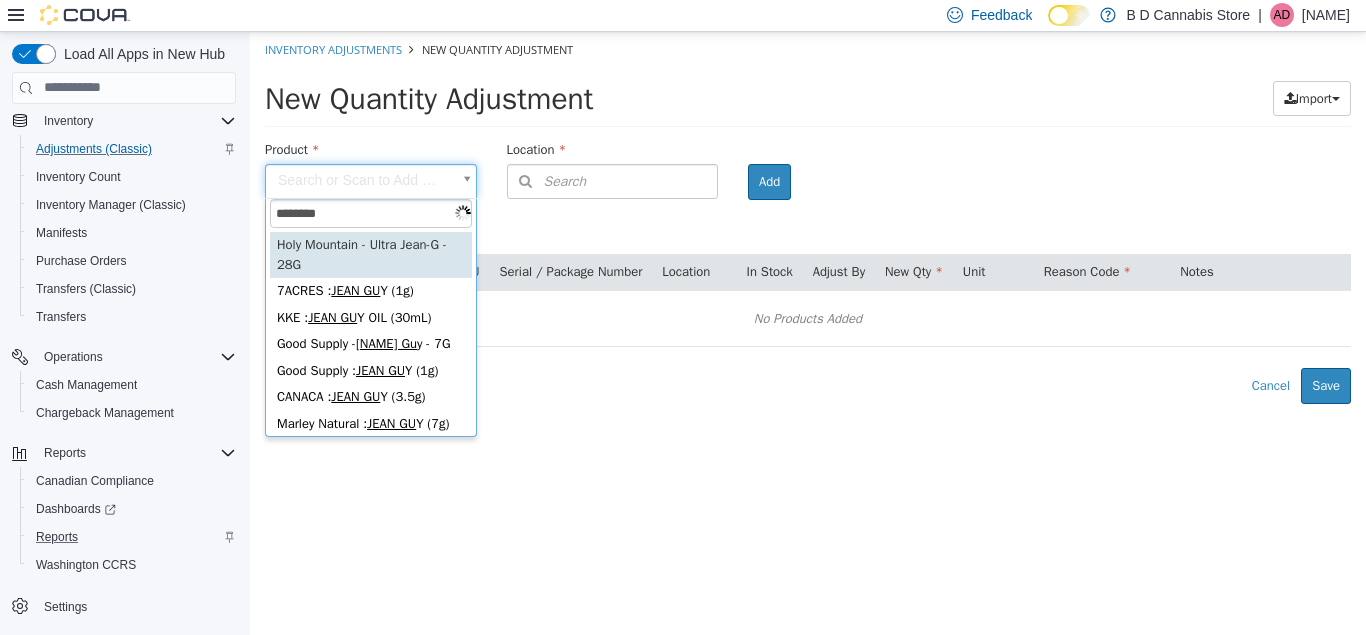 type on "********" 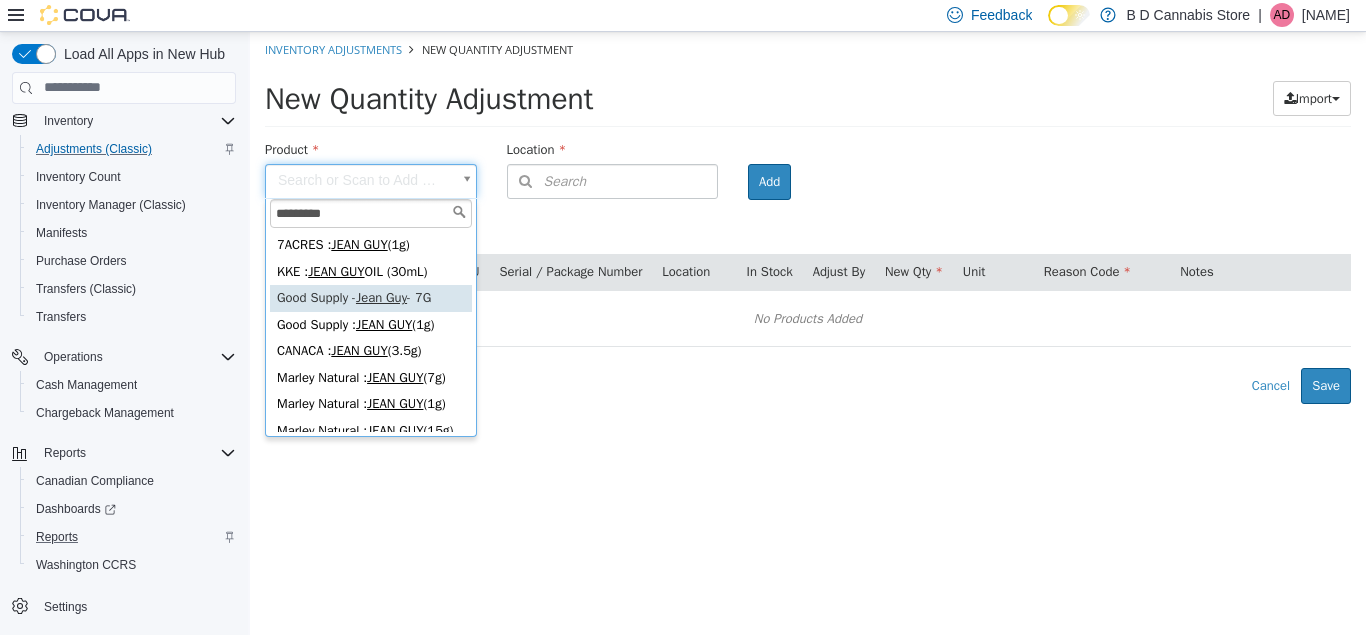 type on "**********" 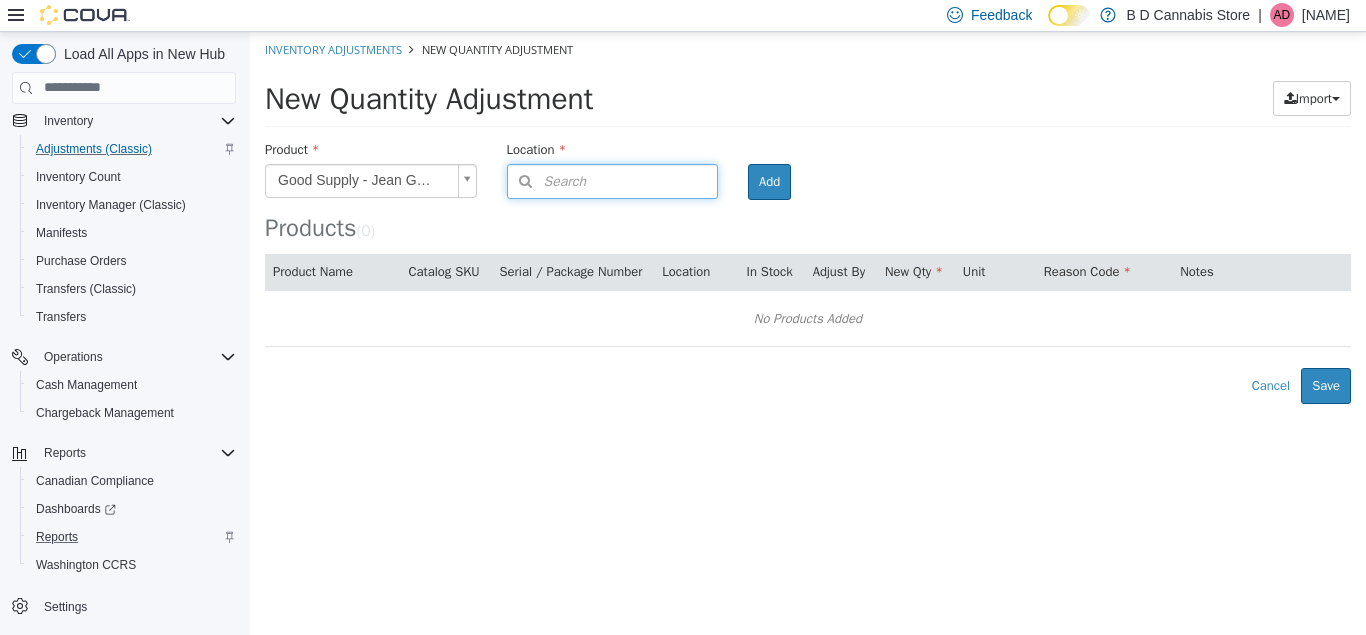 click at bounding box center [526, 180] 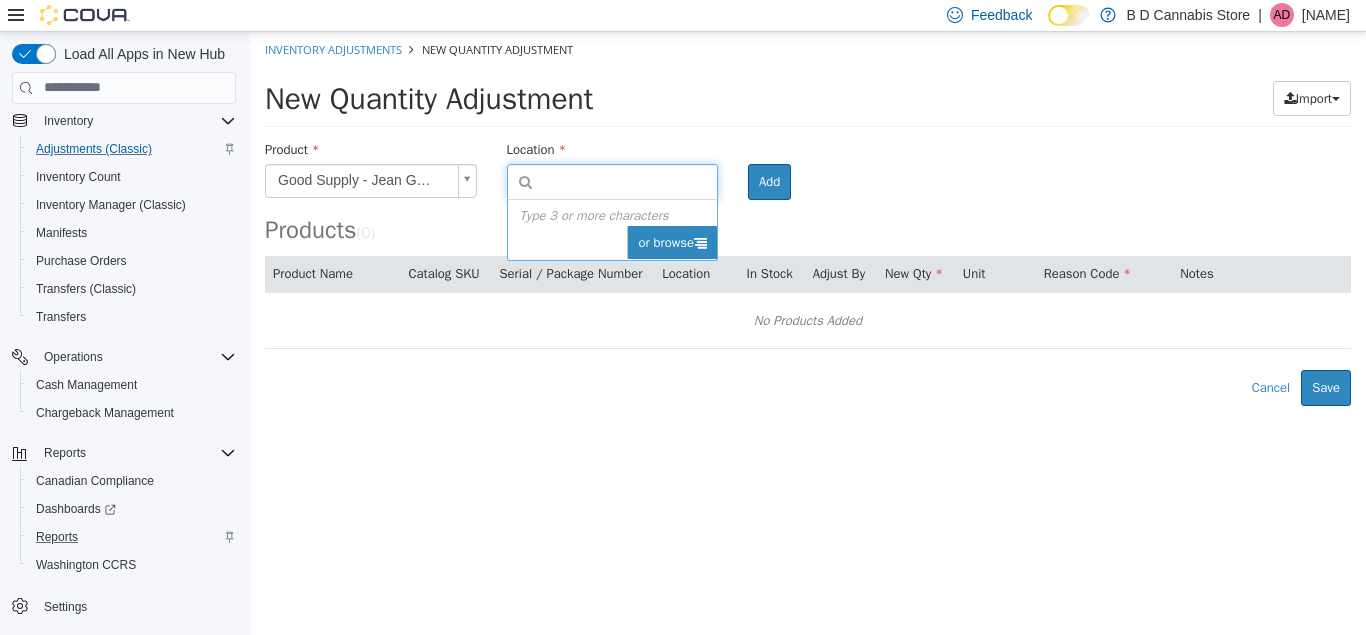 click on "or browse" at bounding box center [672, 242] 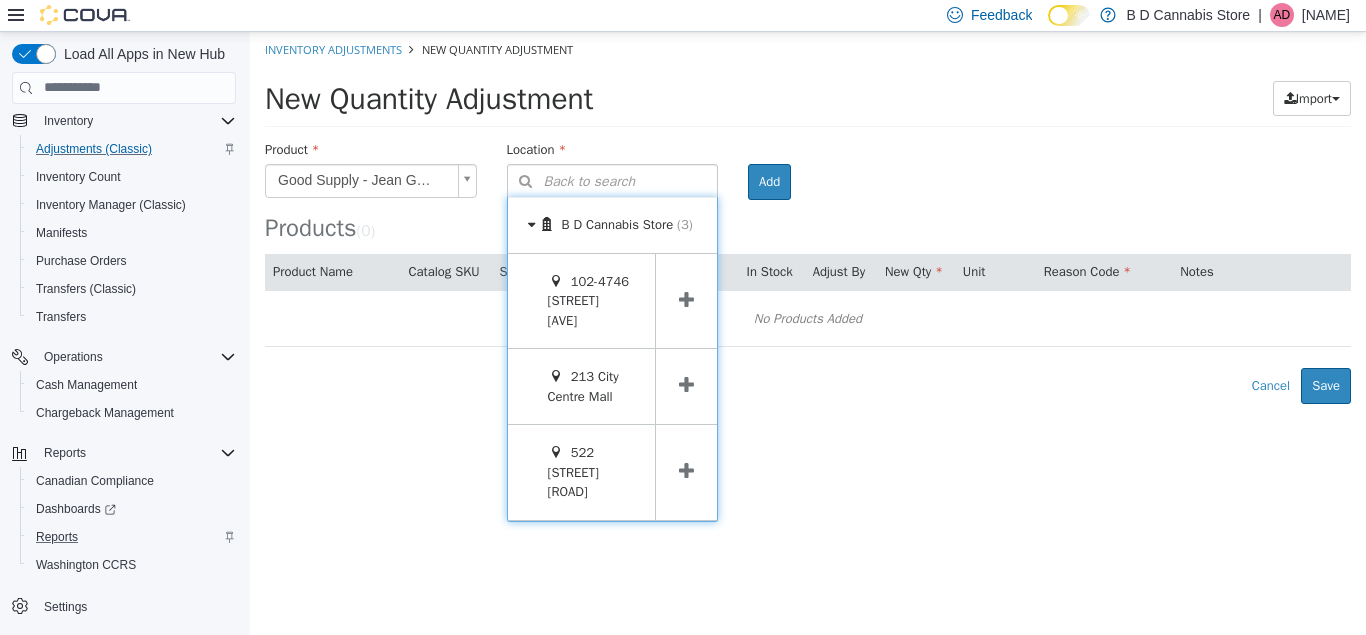 click at bounding box center (686, 385) 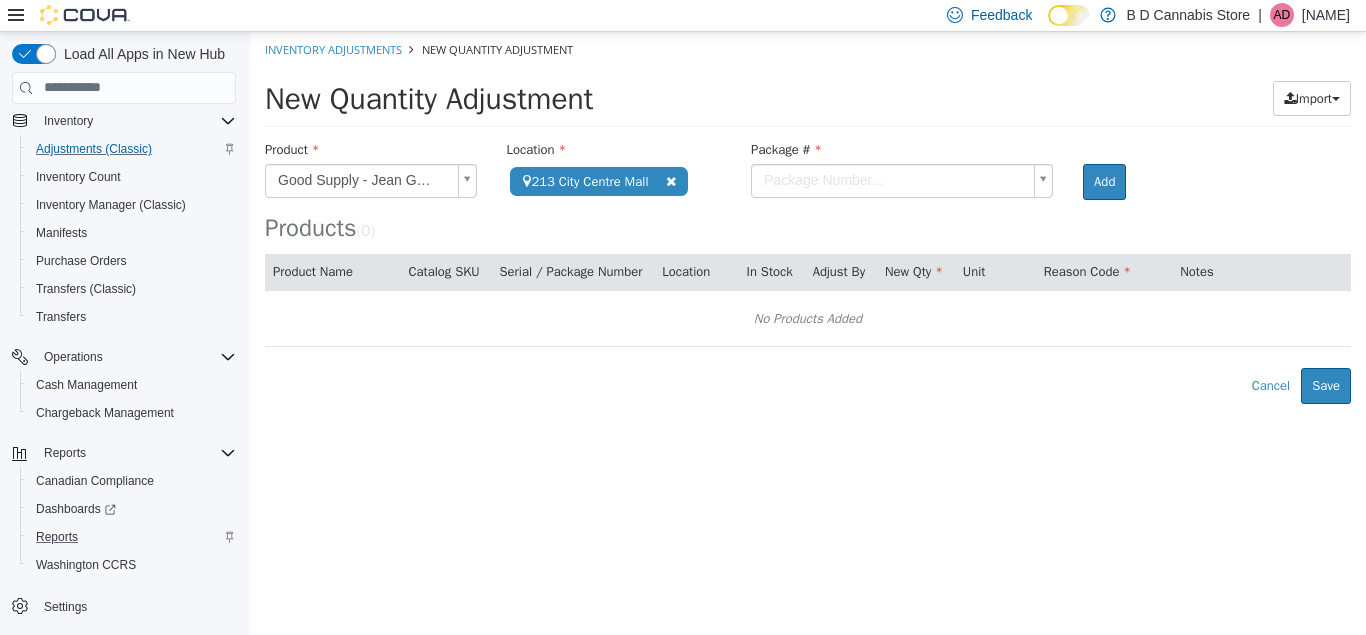 click on "Package #" at bounding box center [902, 151] 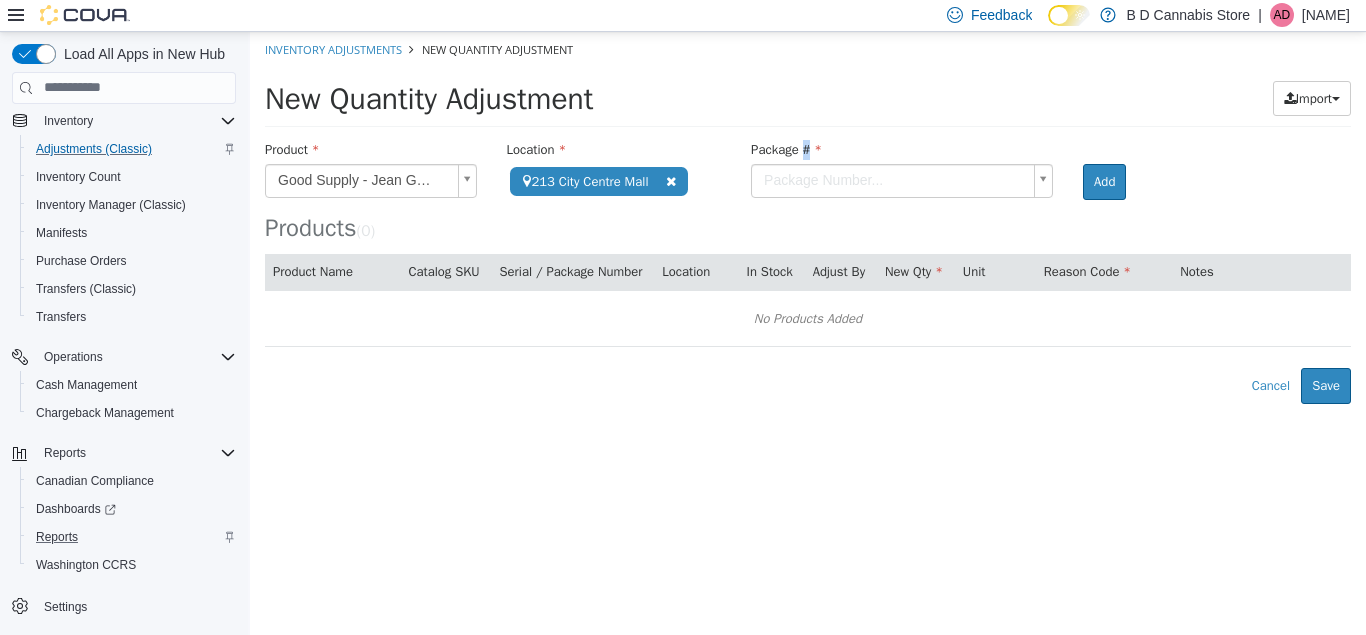 click on "Package #" at bounding box center [902, 151] 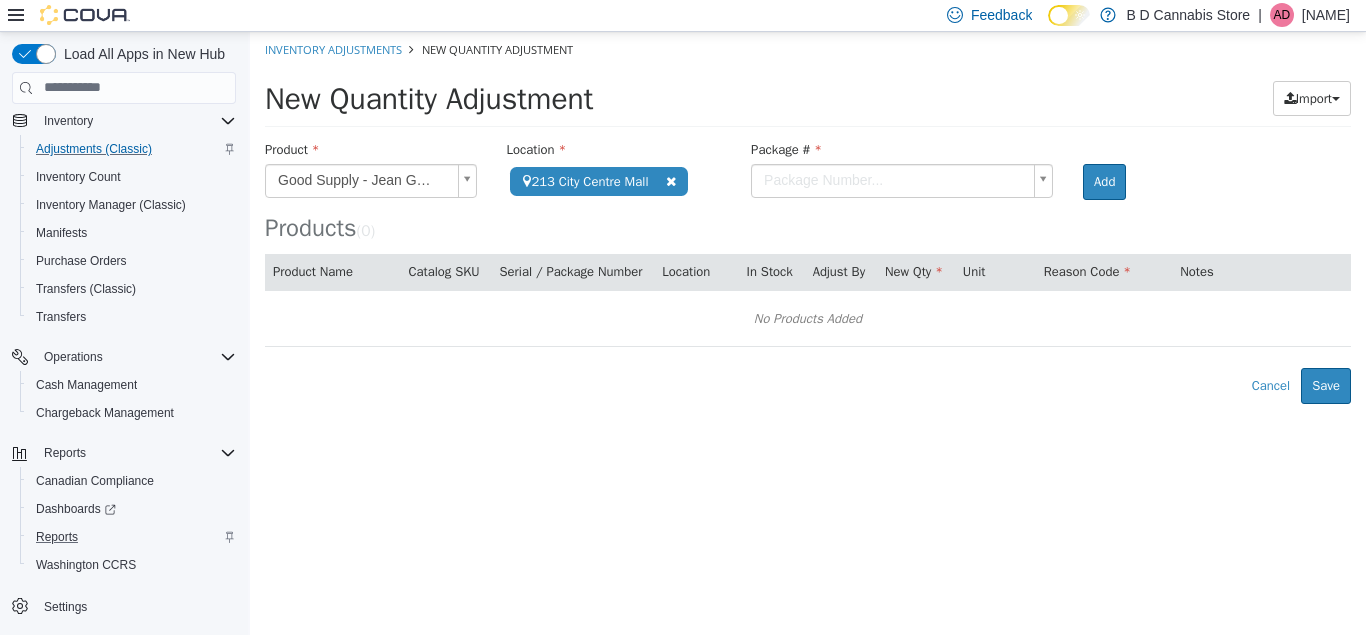 click on "**********" at bounding box center (808, 217) 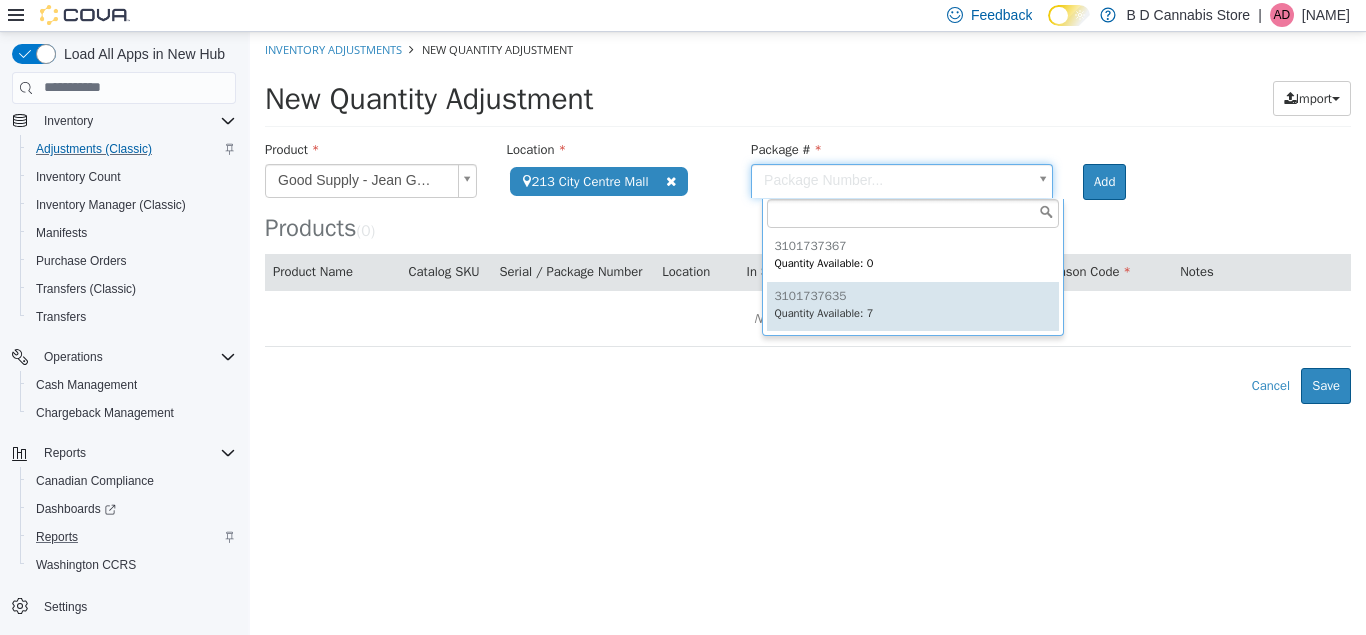 type on "**********" 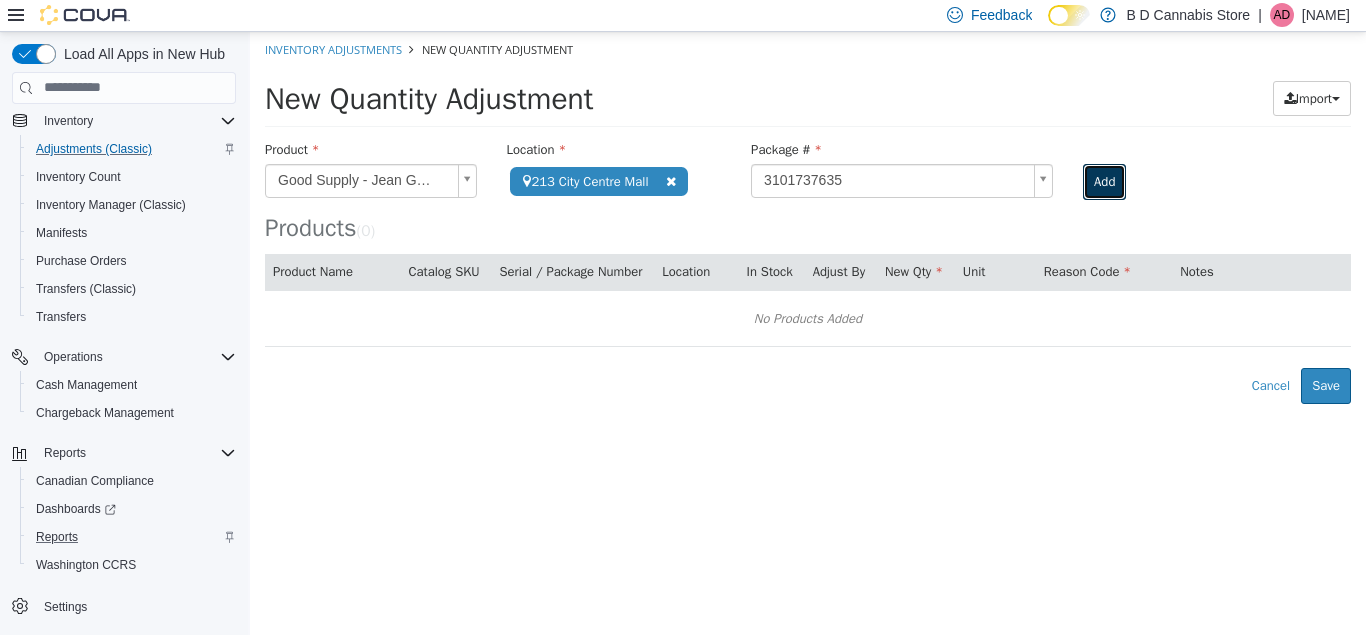 click on "Add" at bounding box center (1104, 181) 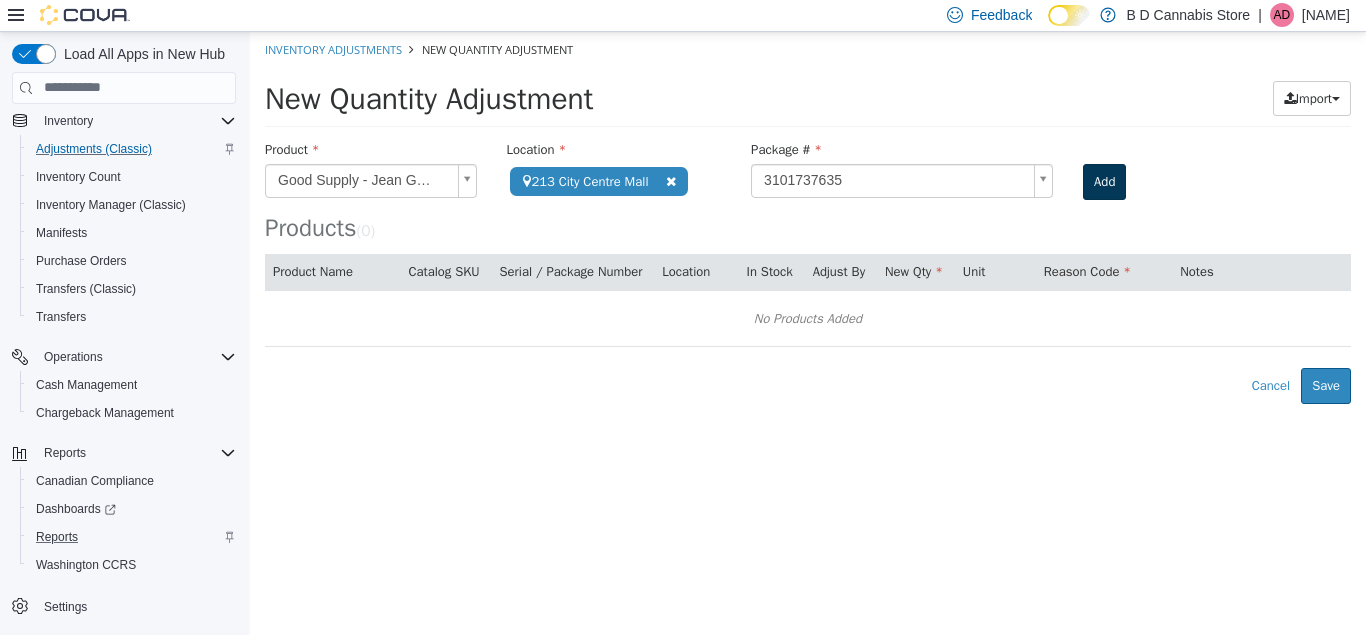 type 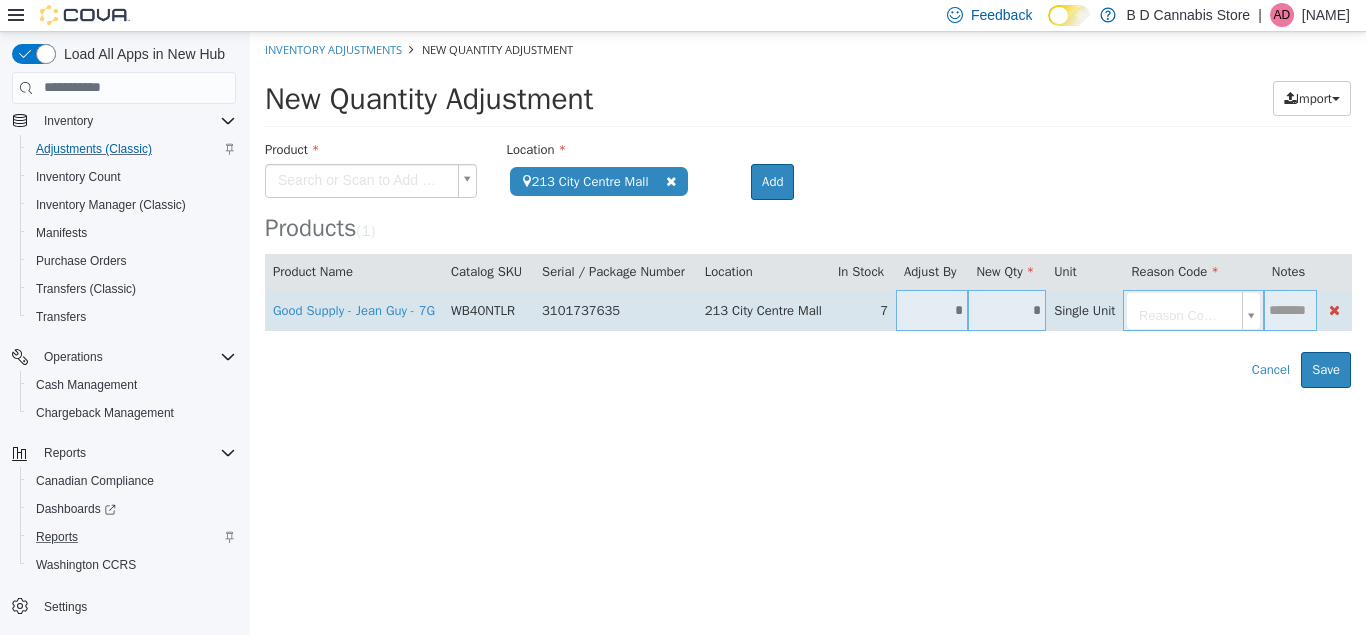 click on "*" at bounding box center [1007, 309] 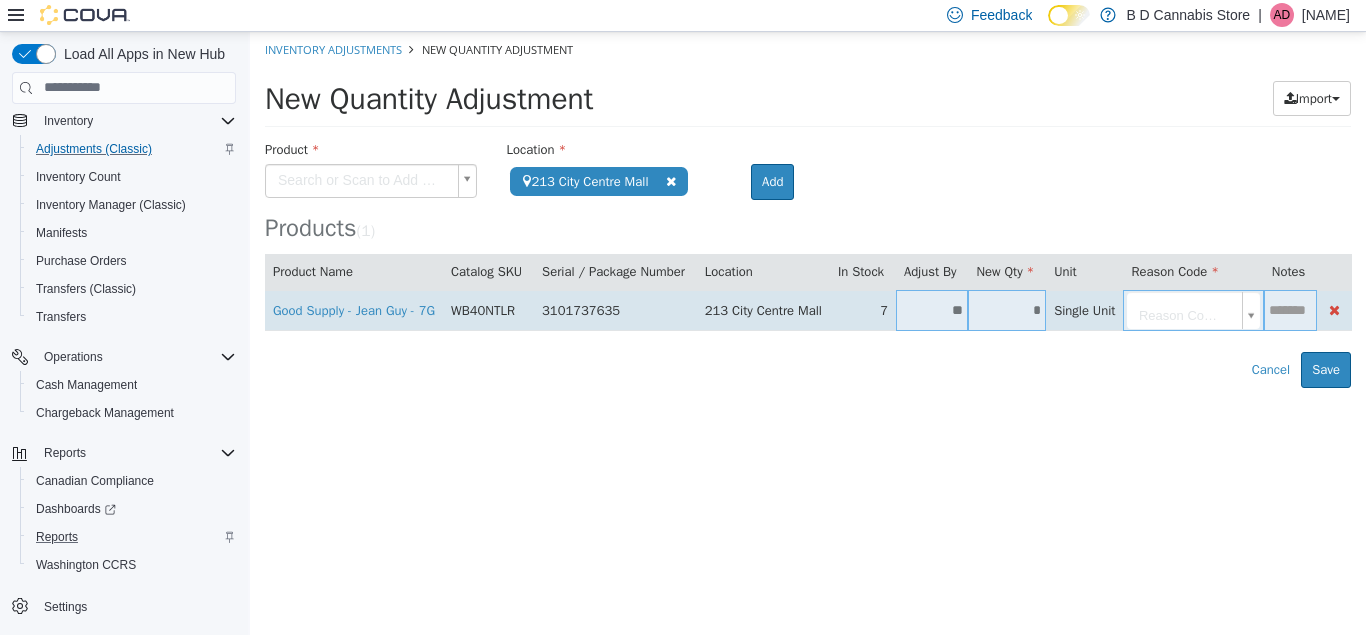 click on "**********" at bounding box center (808, 209) 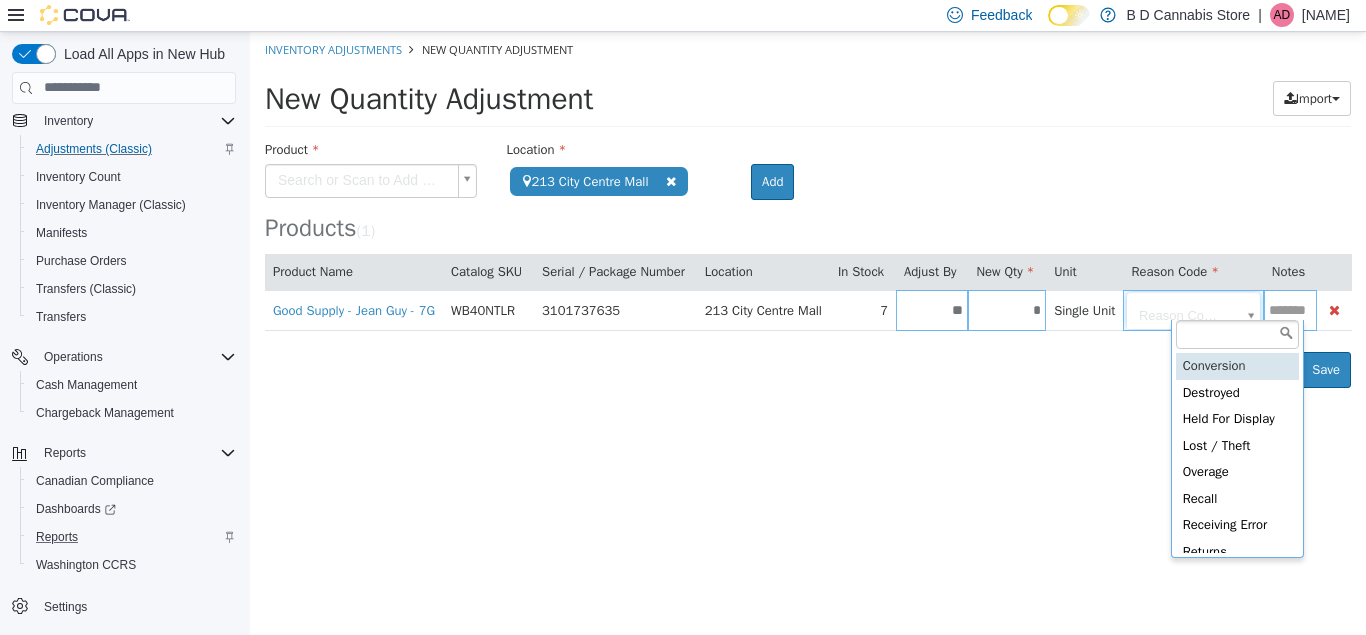 type on "**********" 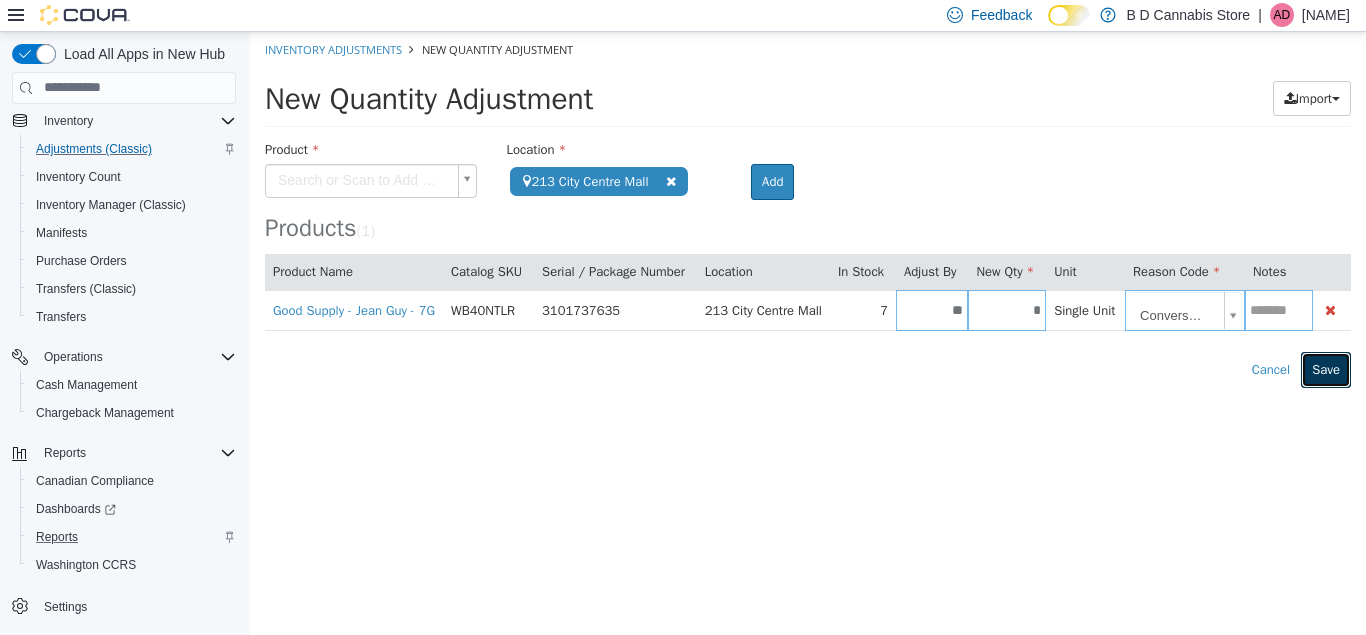click on "Save" at bounding box center [1326, 369] 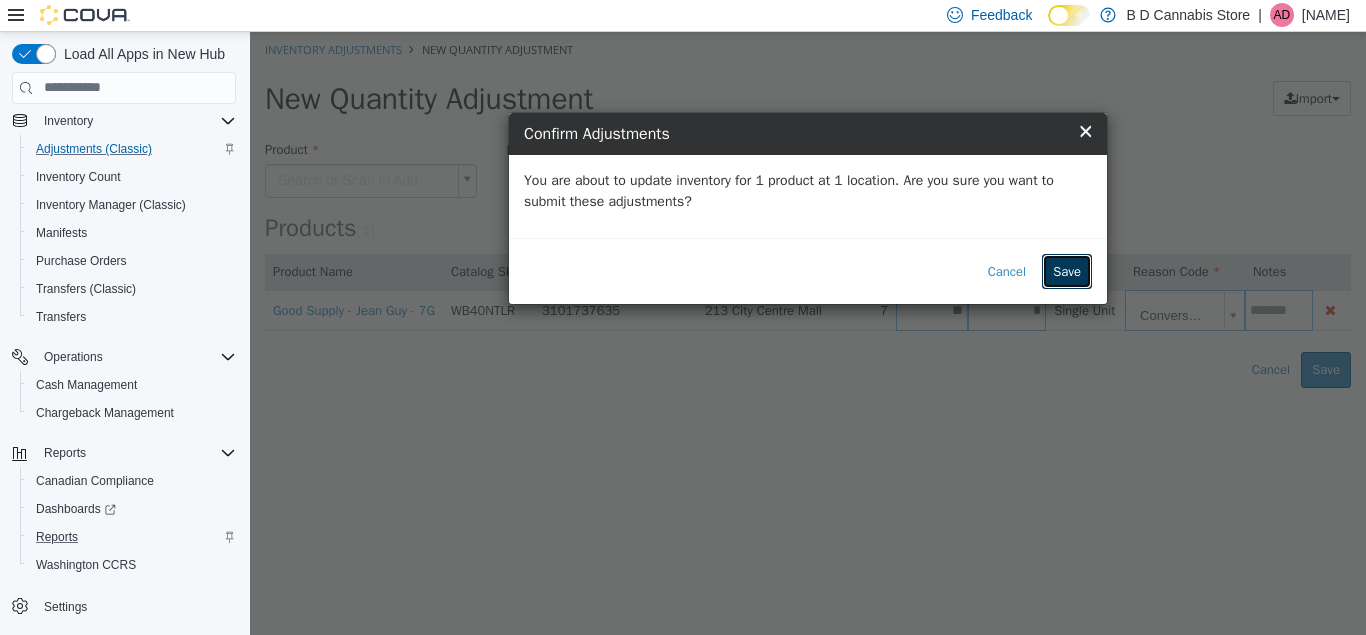 click on "Save" at bounding box center (1067, 271) 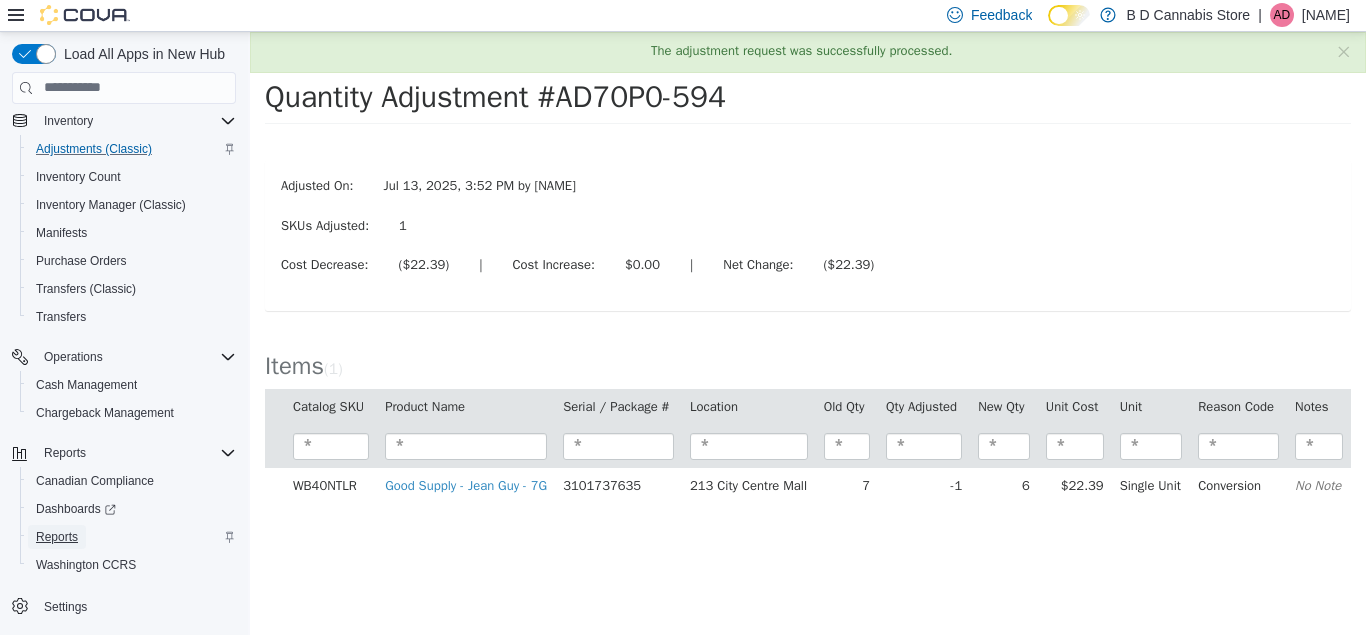 click on "Reports" at bounding box center (57, 537) 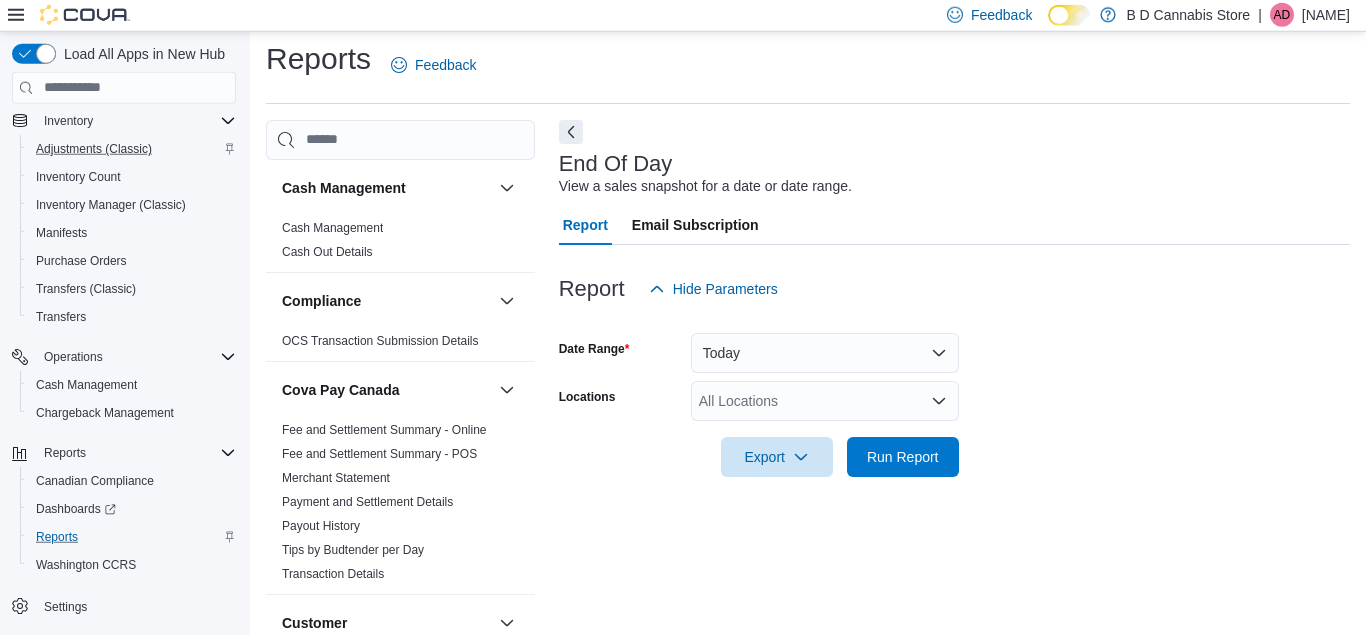scroll, scrollTop: 26, scrollLeft: 0, axis: vertical 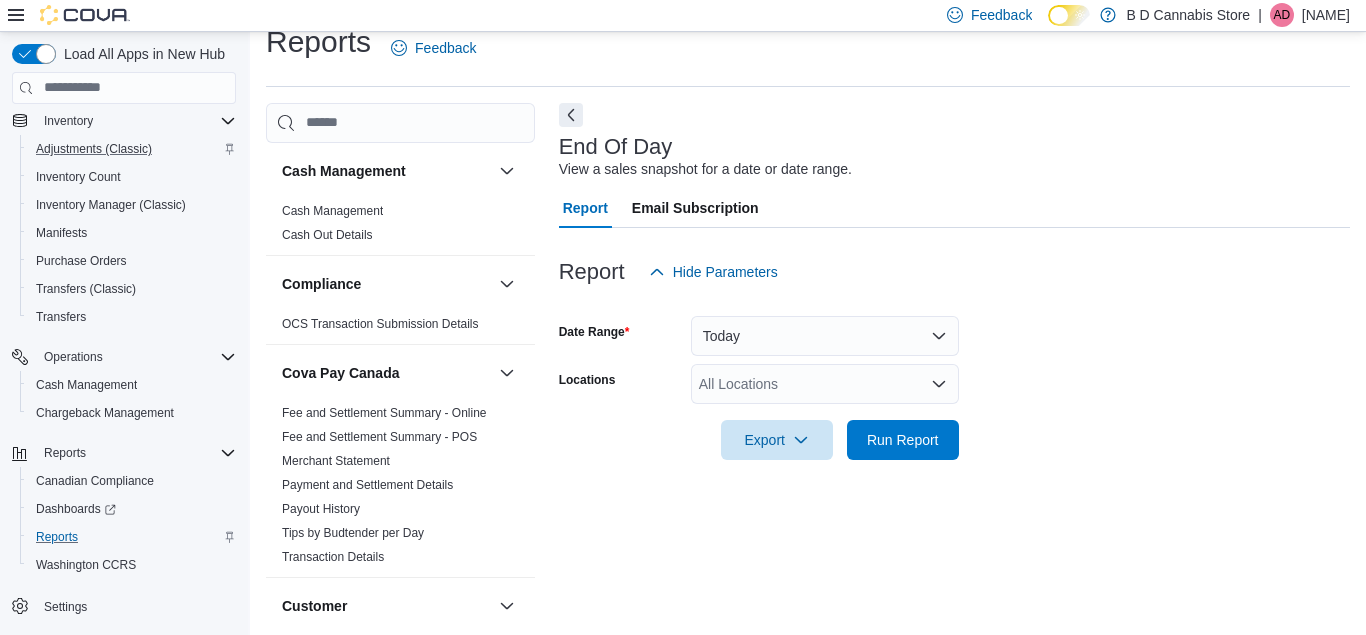click on "All Locations" at bounding box center [825, 384] 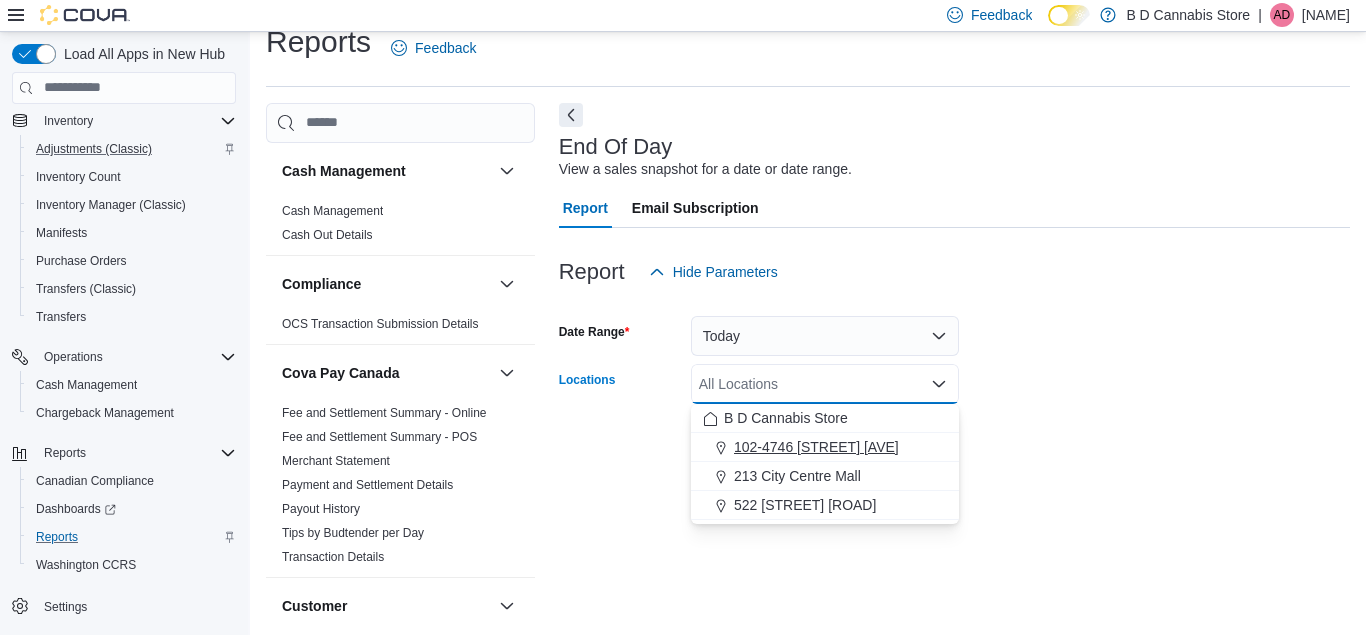 click on "102-4746 [STREET] [AVE]" at bounding box center (825, 447) 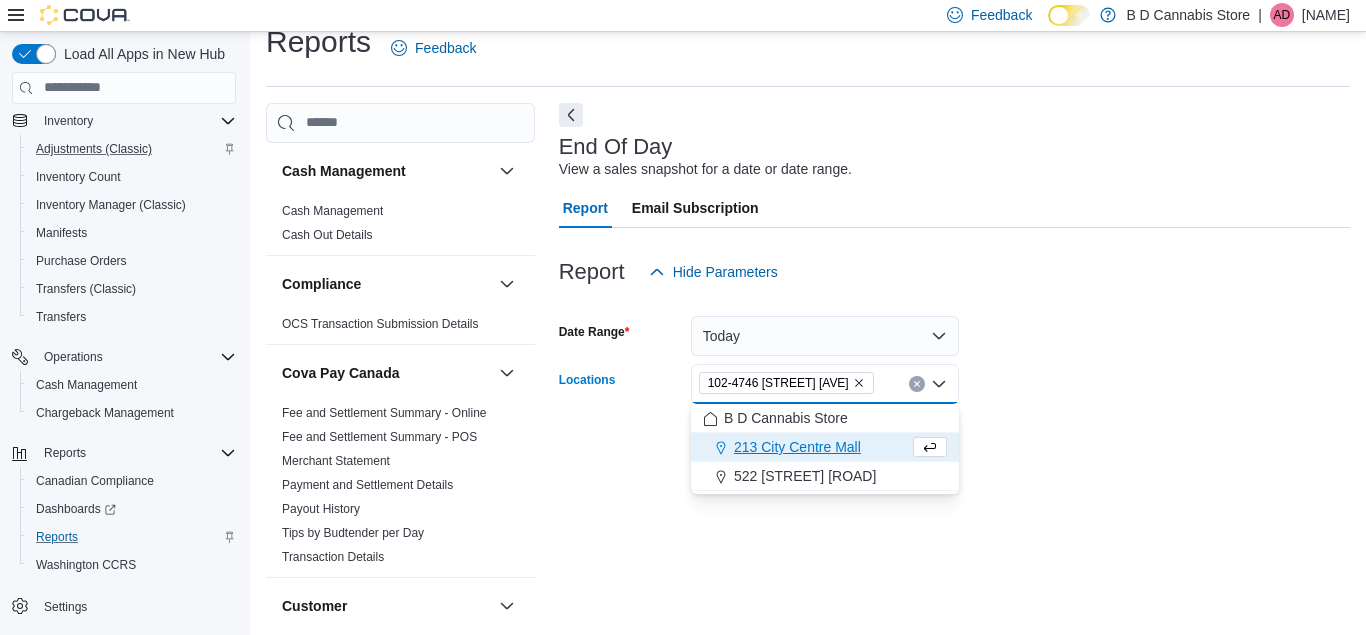 click 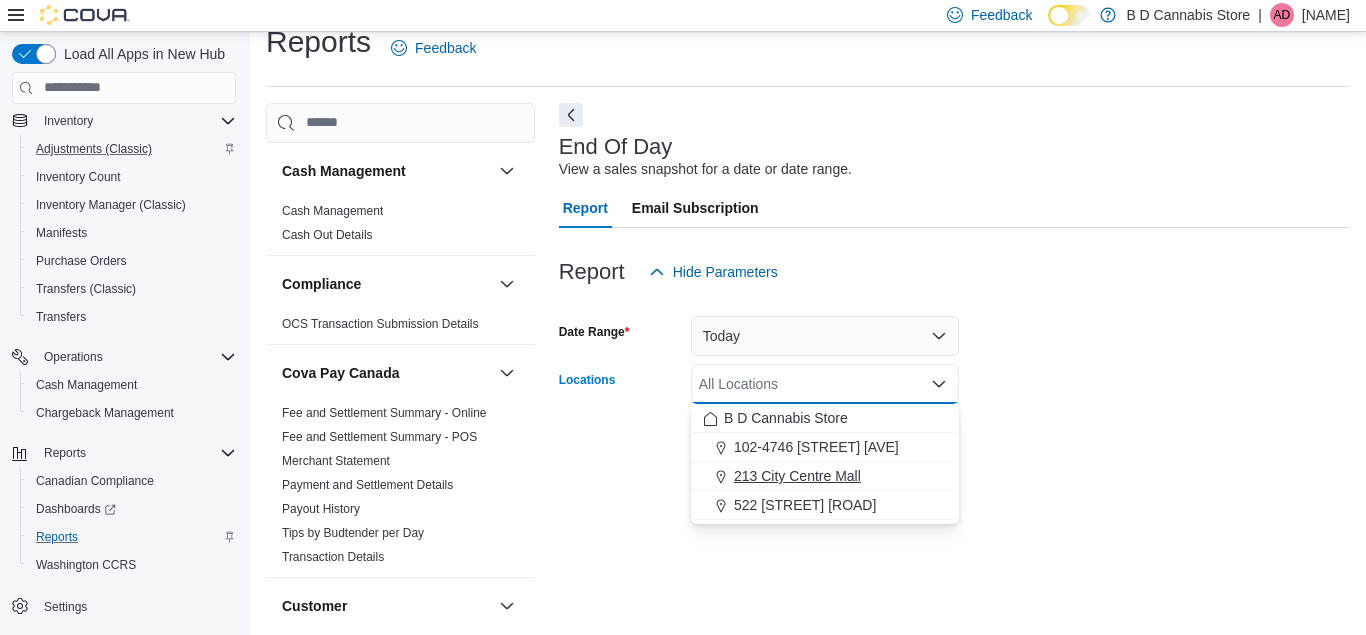click on "213 City Centre Mall" at bounding box center (797, 476) 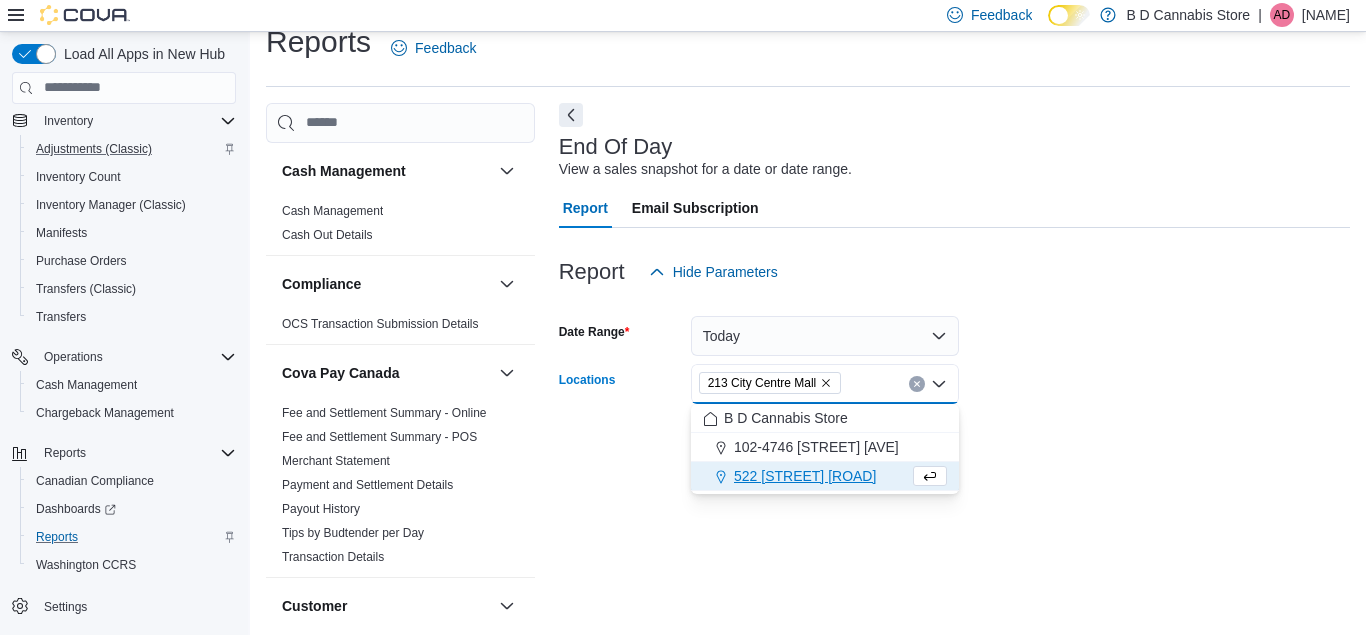 click at bounding box center (954, 412) 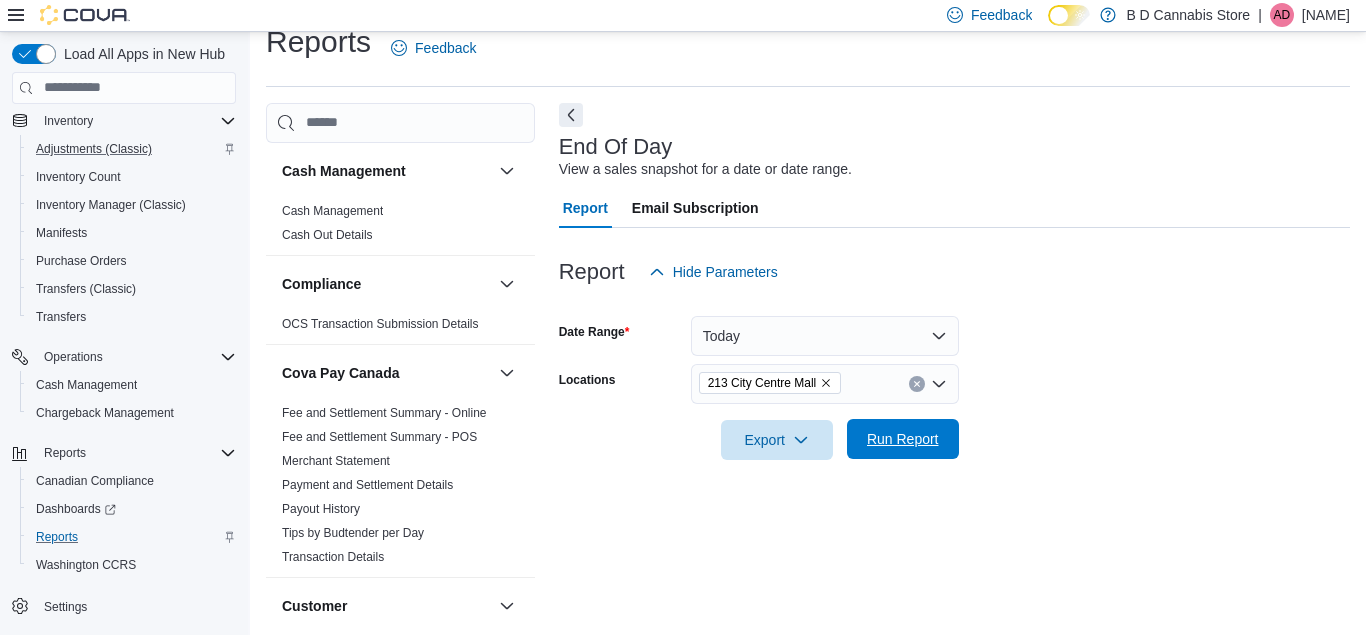 click on "Run Report" at bounding box center (903, 439) 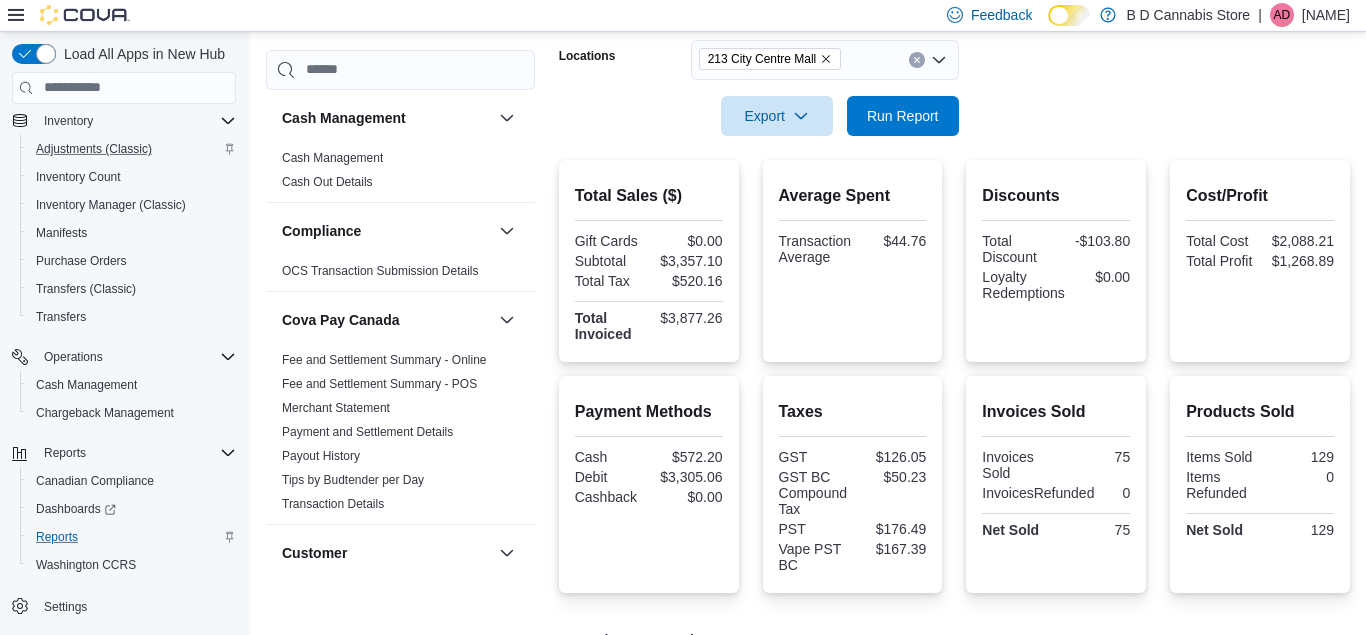 scroll, scrollTop: 332, scrollLeft: 0, axis: vertical 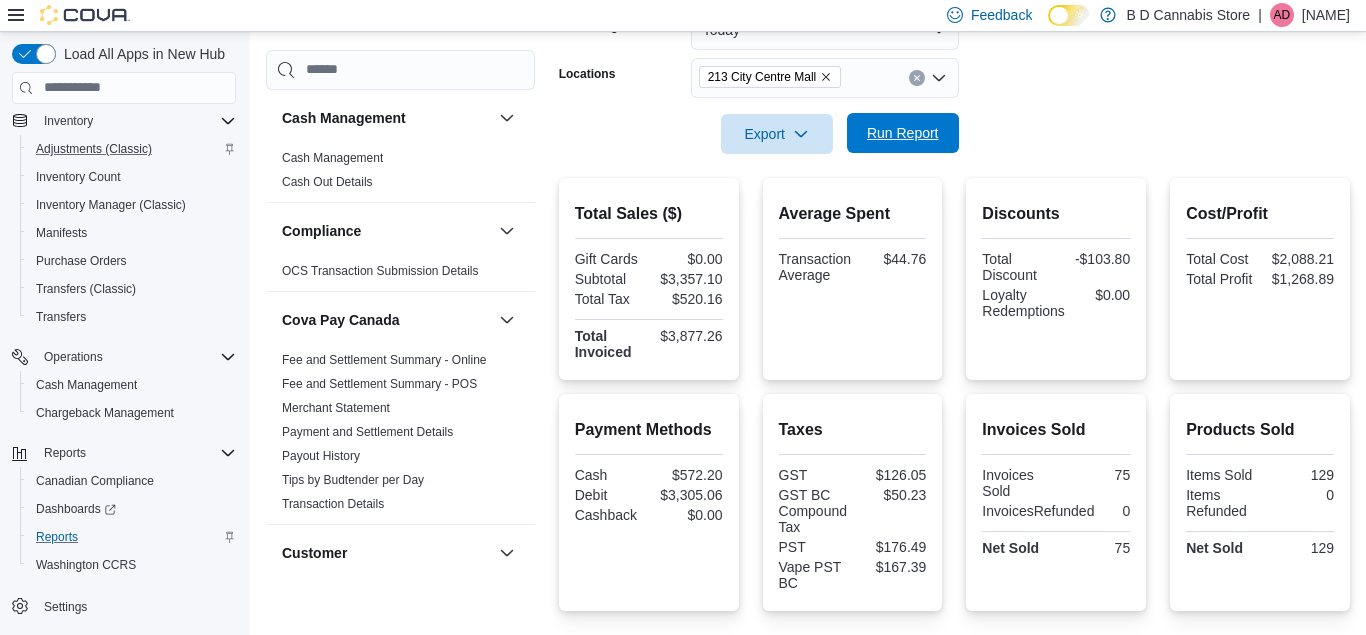 click on "Run Report" at bounding box center (903, 133) 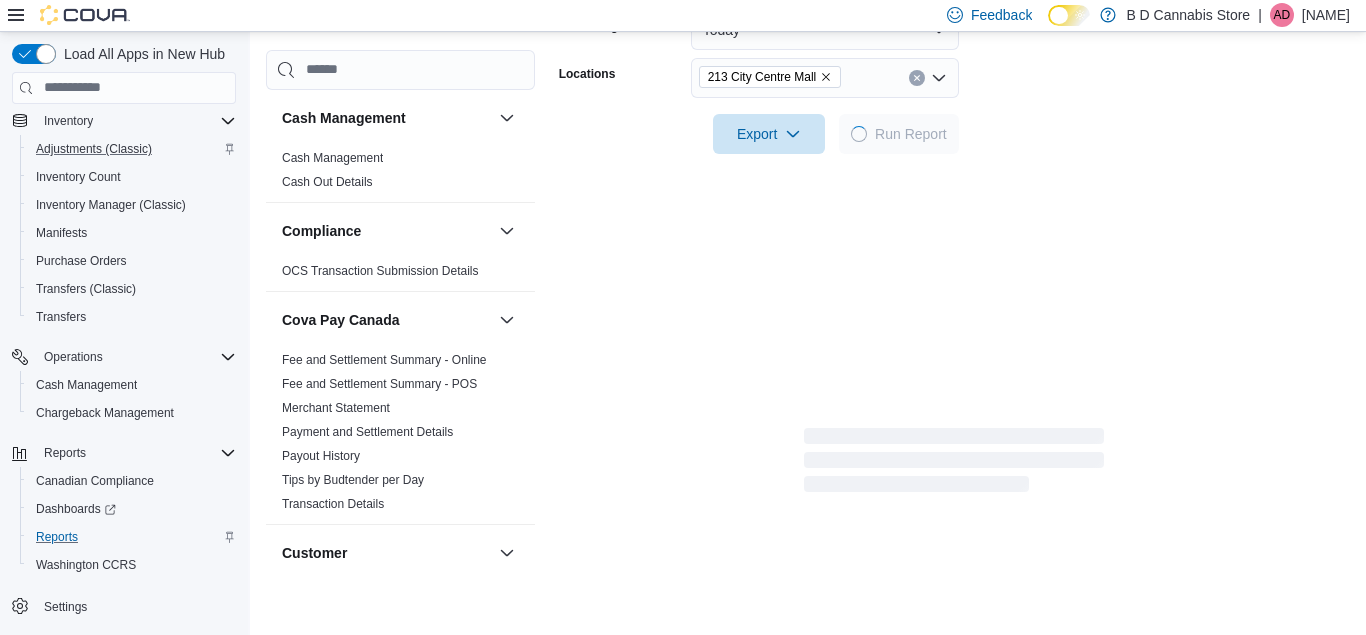 click on "Date Range Today Locations 213 [CITY] [STREET] Export   Run Report" at bounding box center [954, 70] 